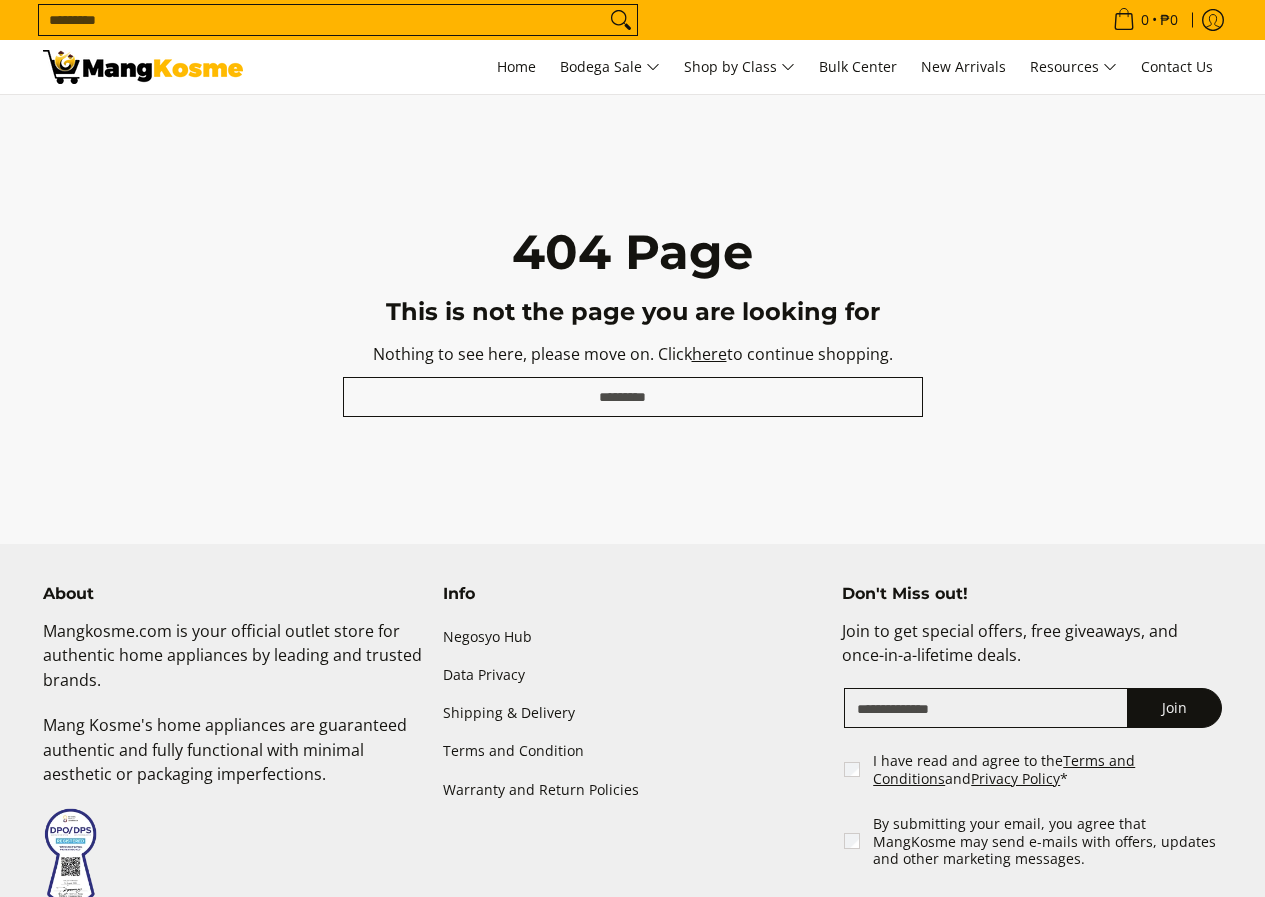 scroll, scrollTop: 0, scrollLeft: 0, axis: both 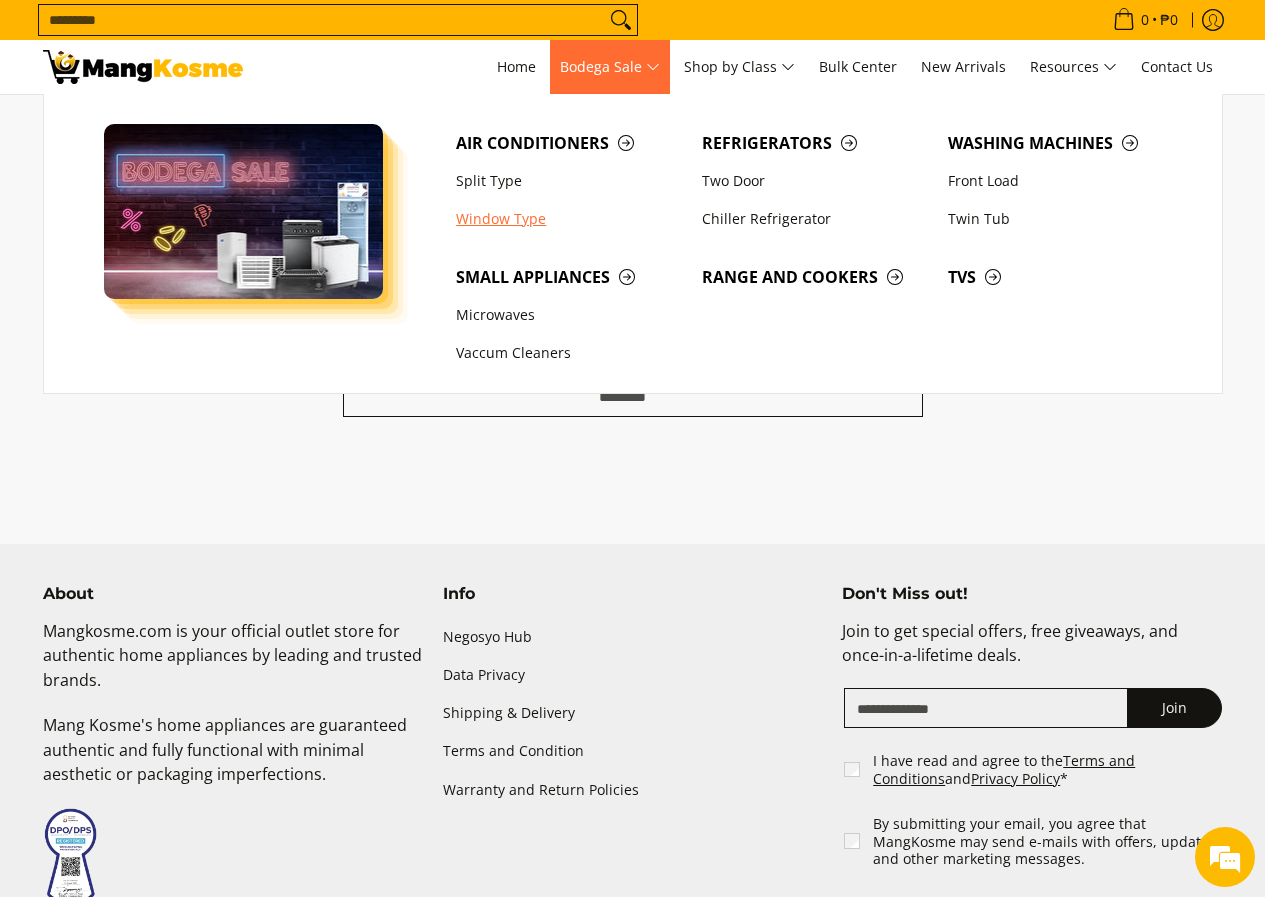 click on "Window Type" at bounding box center [569, 219] 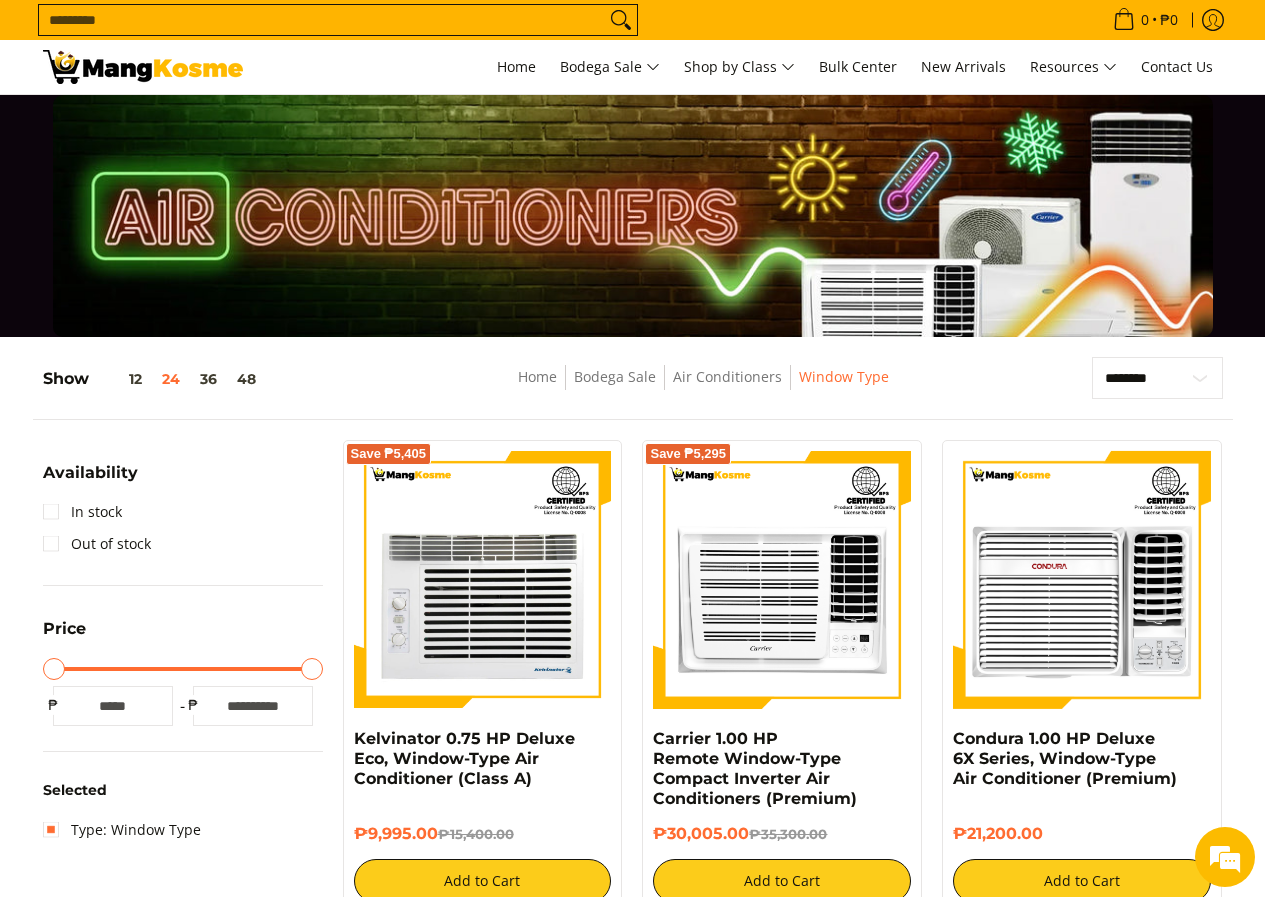 scroll, scrollTop: 500, scrollLeft: 0, axis: vertical 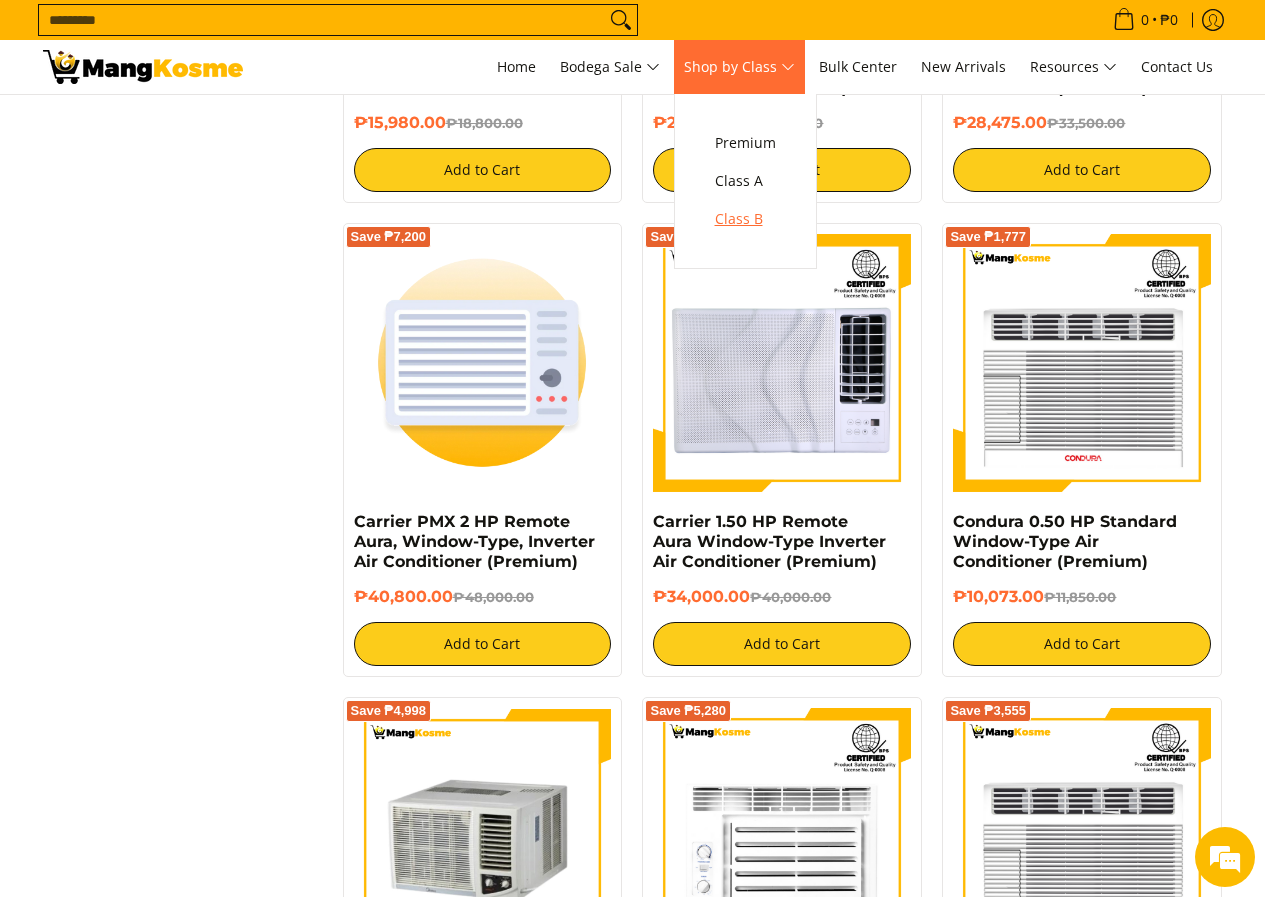 click on "Class B" at bounding box center [745, 219] 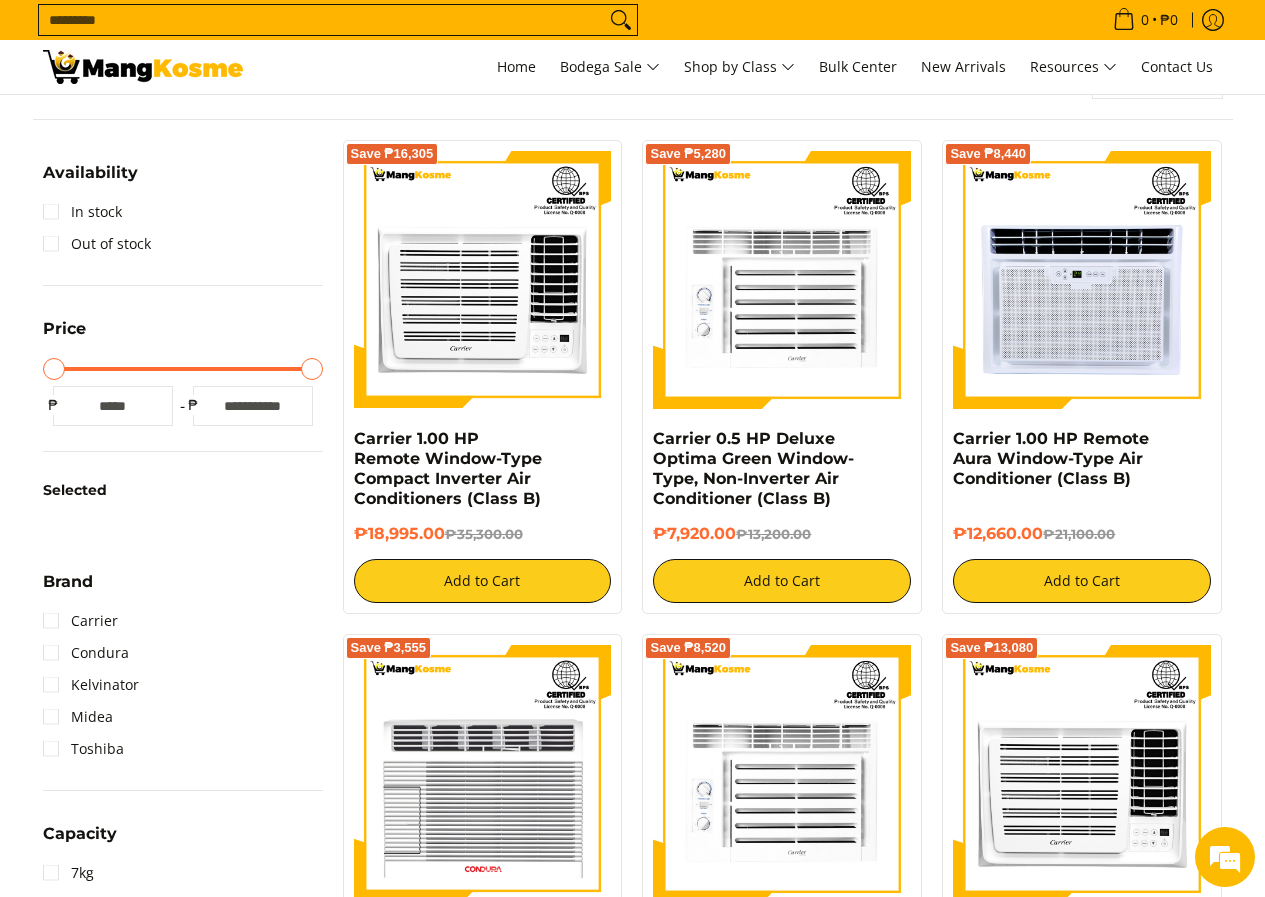 scroll, scrollTop: 300, scrollLeft: 0, axis: vertical 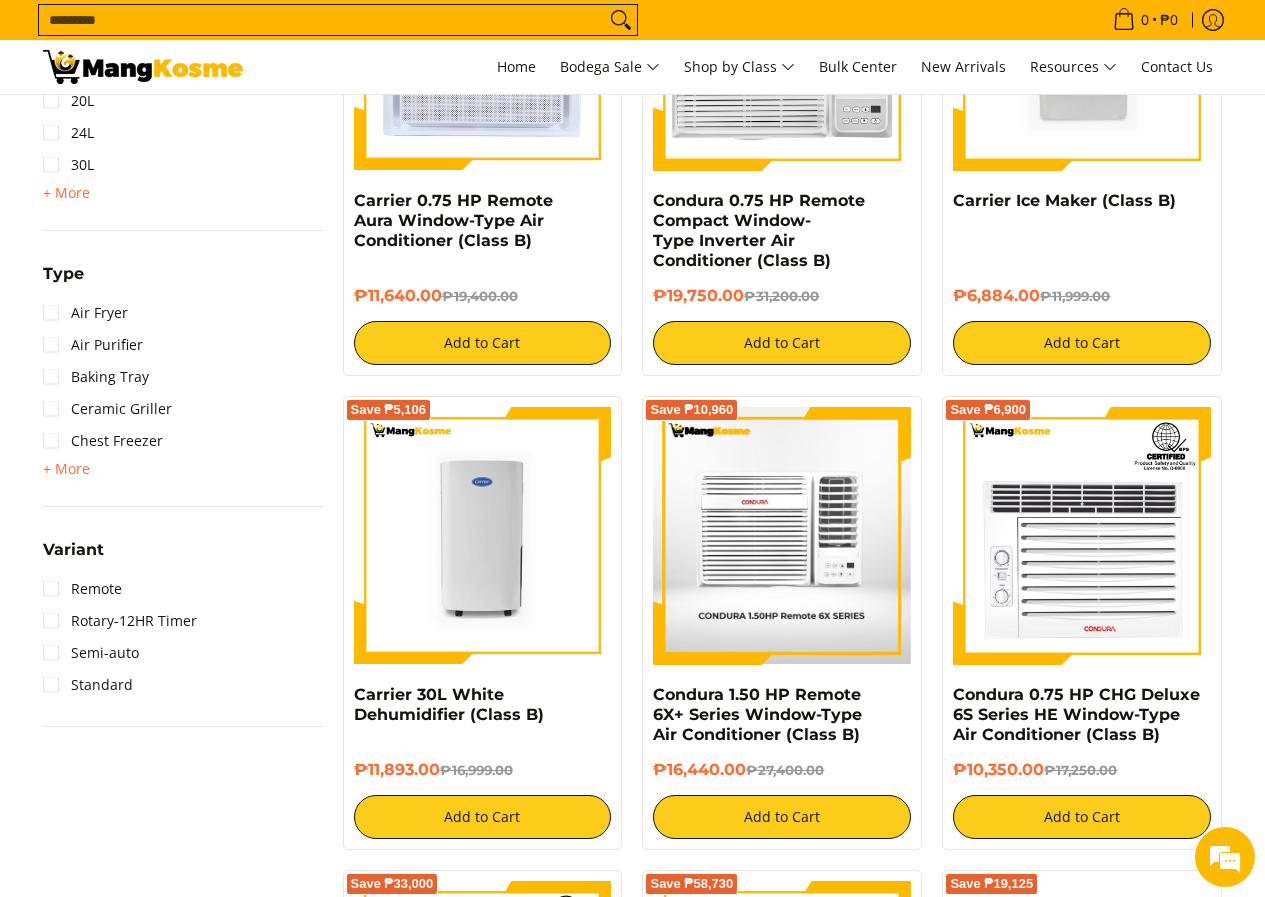 click at bounding box center (782, 536) 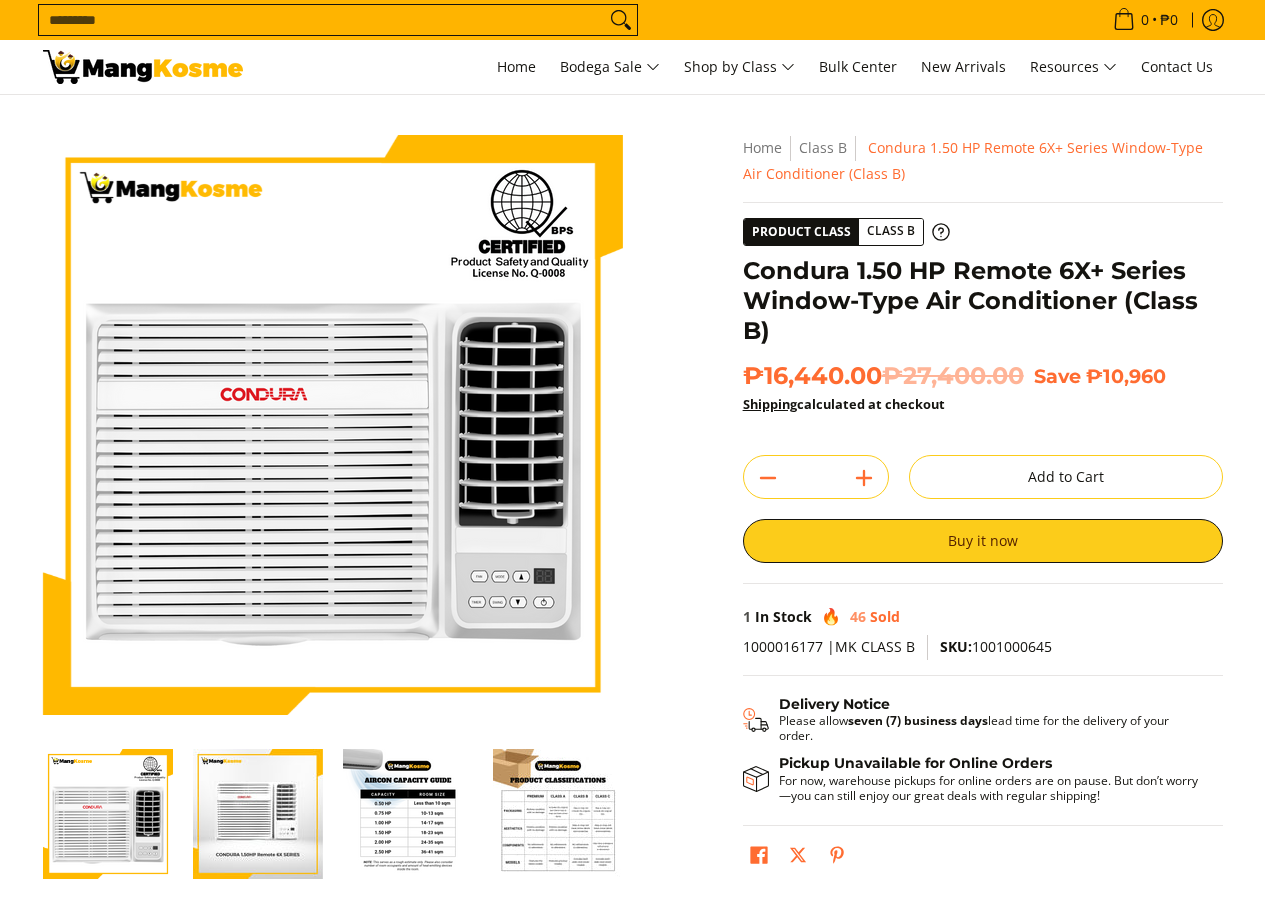 scroll, scrollTop: 0, scrollLeft: 0, axis: both 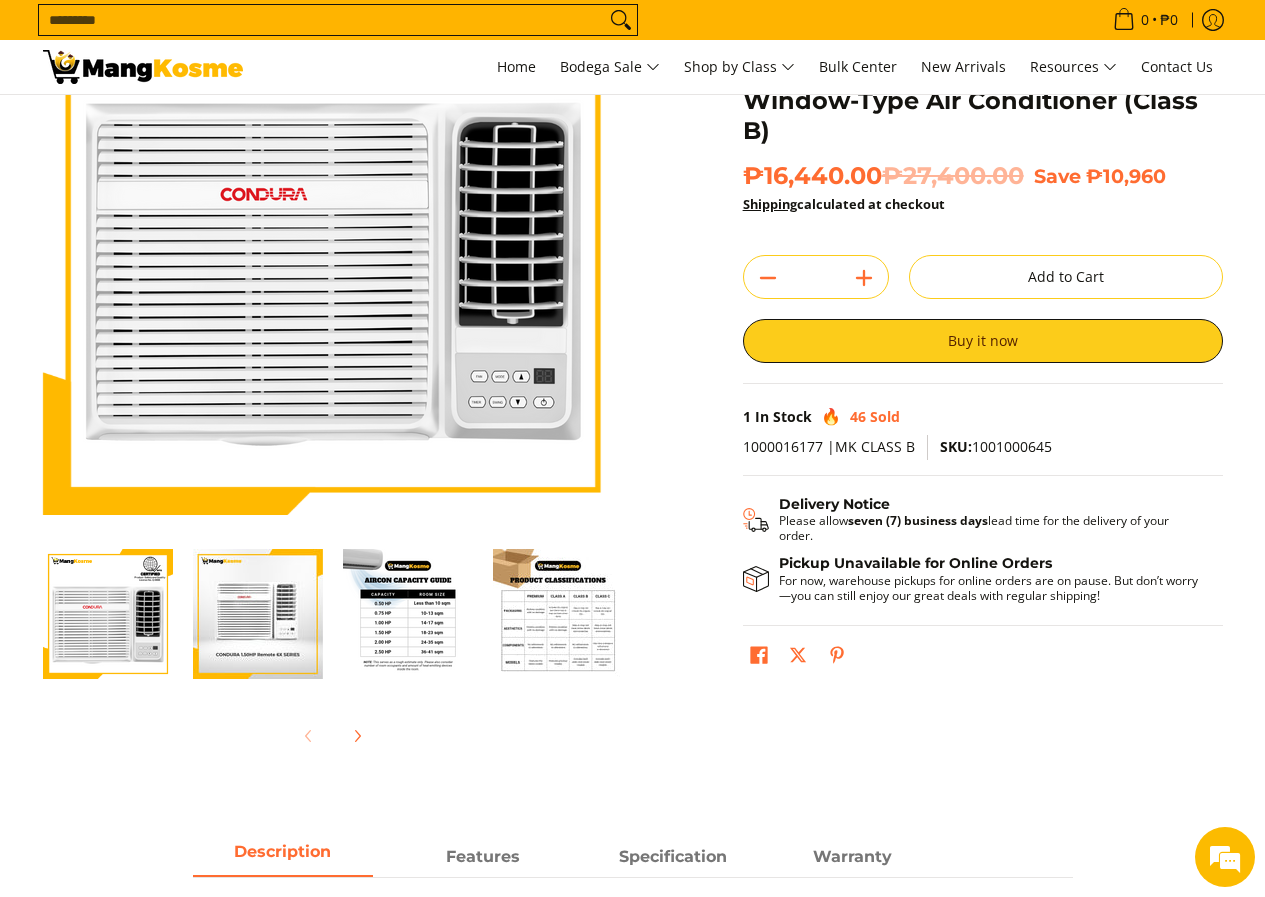 click at bounding box center [558, 614] 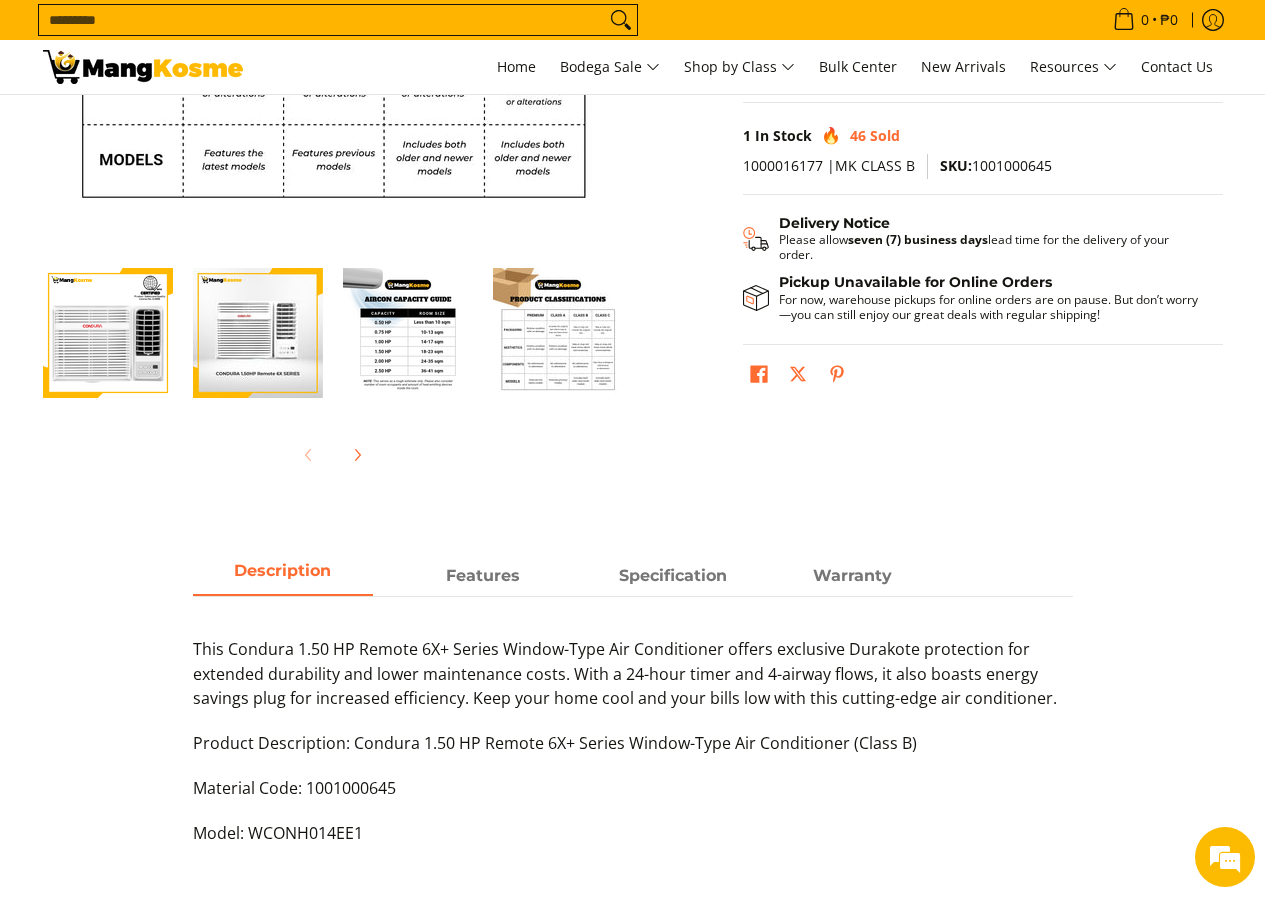 scroll, scrollTop: 0, scrollLeft: 0, axis: both 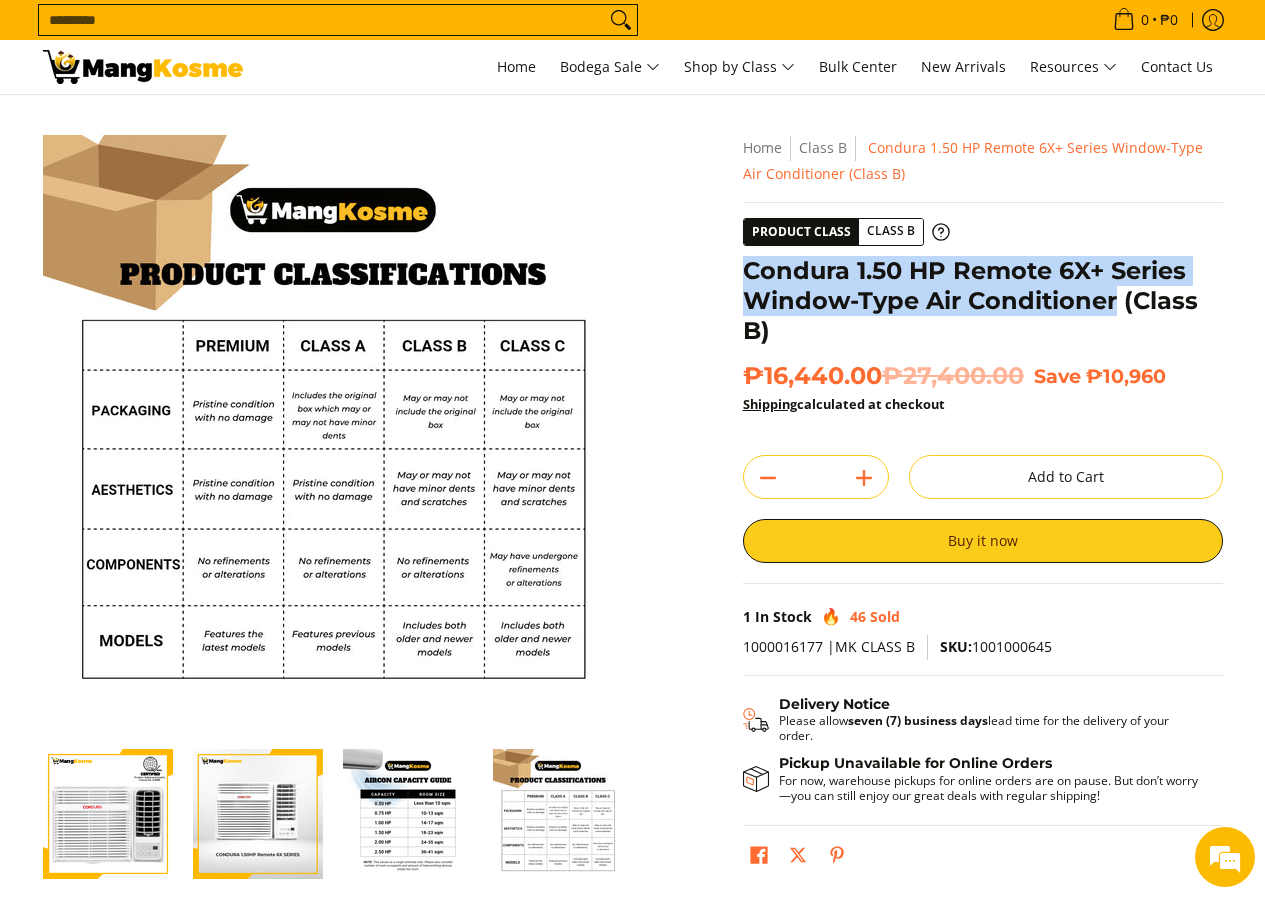 drag, startPoint x: 745, startPoint y: 269, endPoint x: 1114, endPoint y: 297, distance: 370.0608 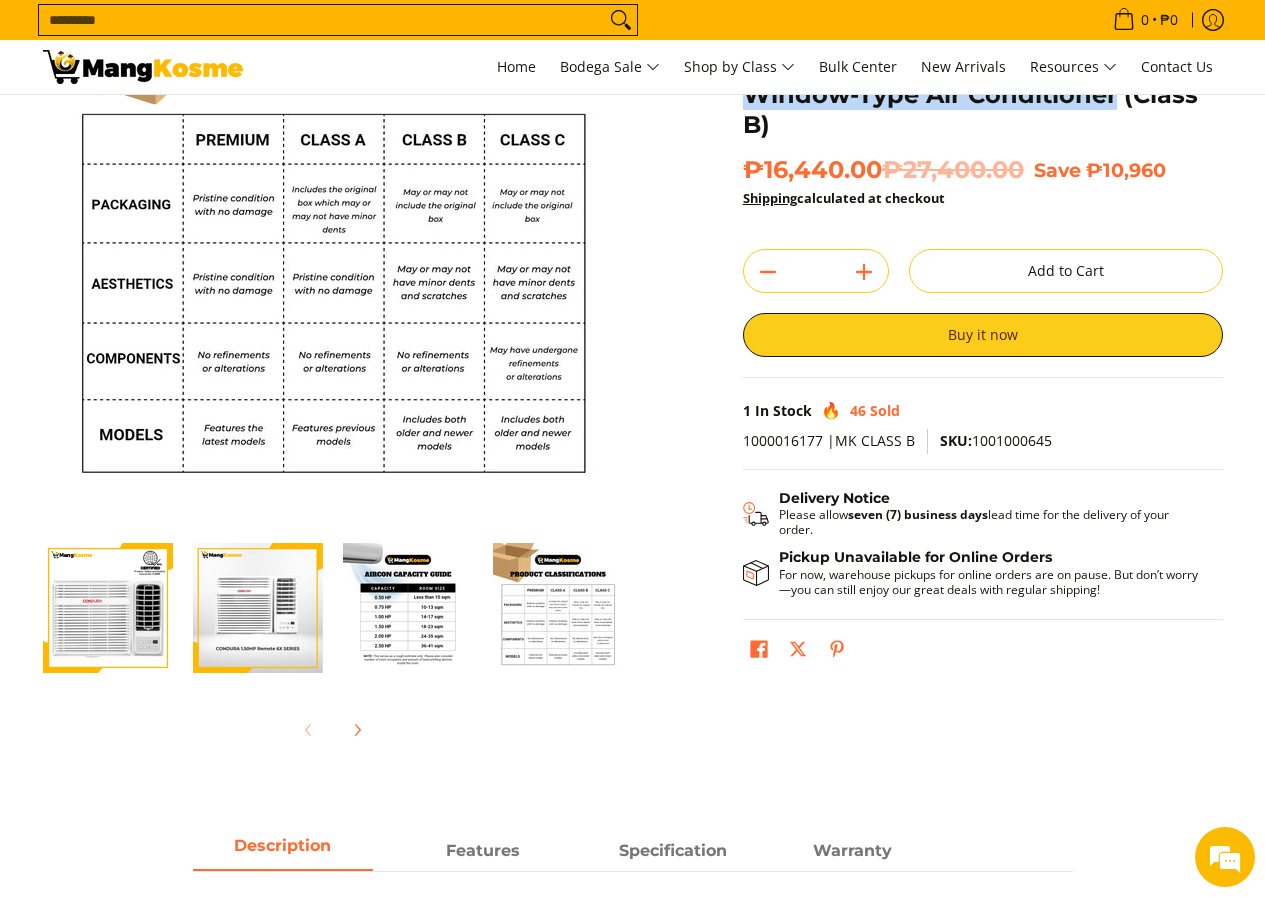 scroll, scrollTop: 0, scrollLeft: 0, axis: both 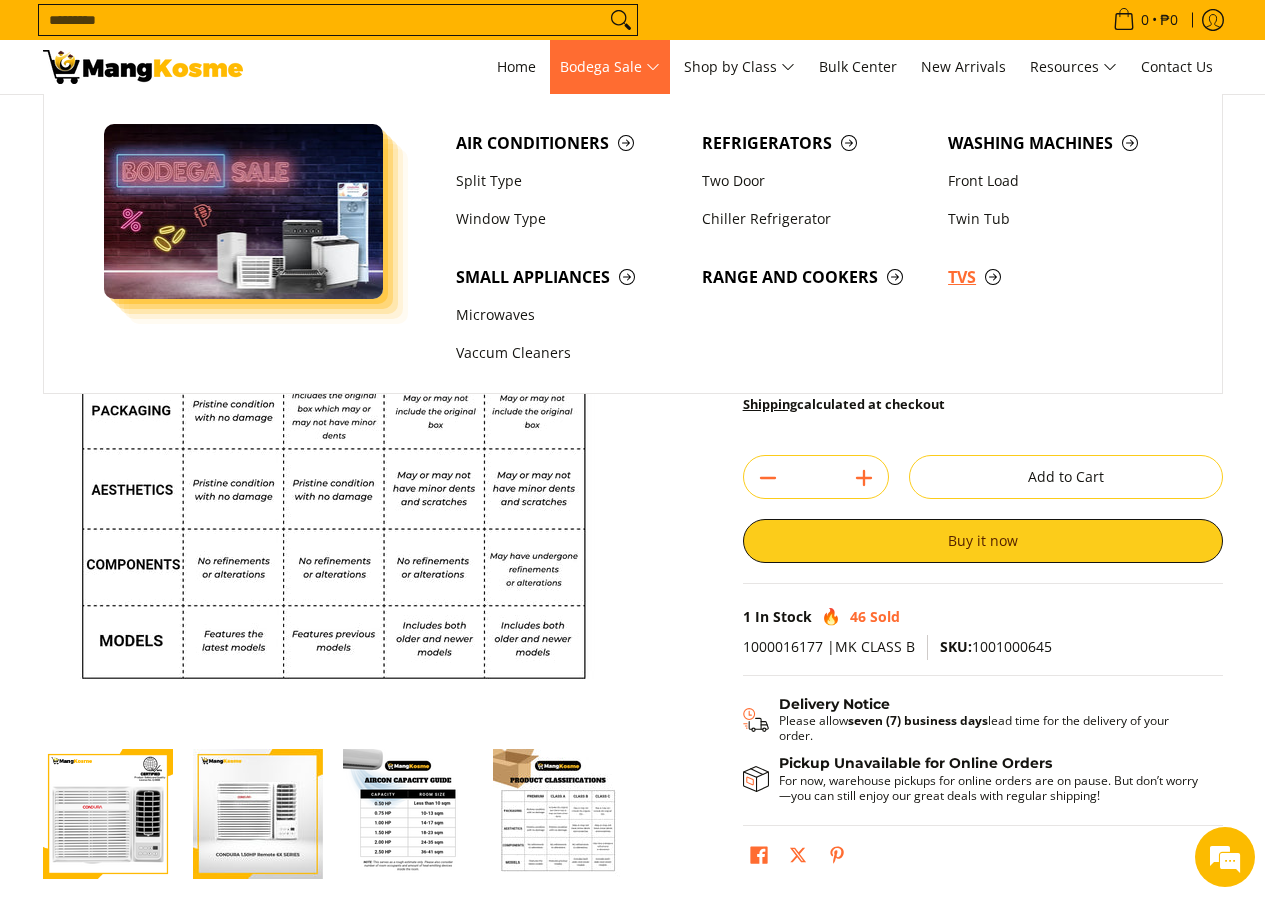 click on "TVs" at bounding box center [1061, 277] 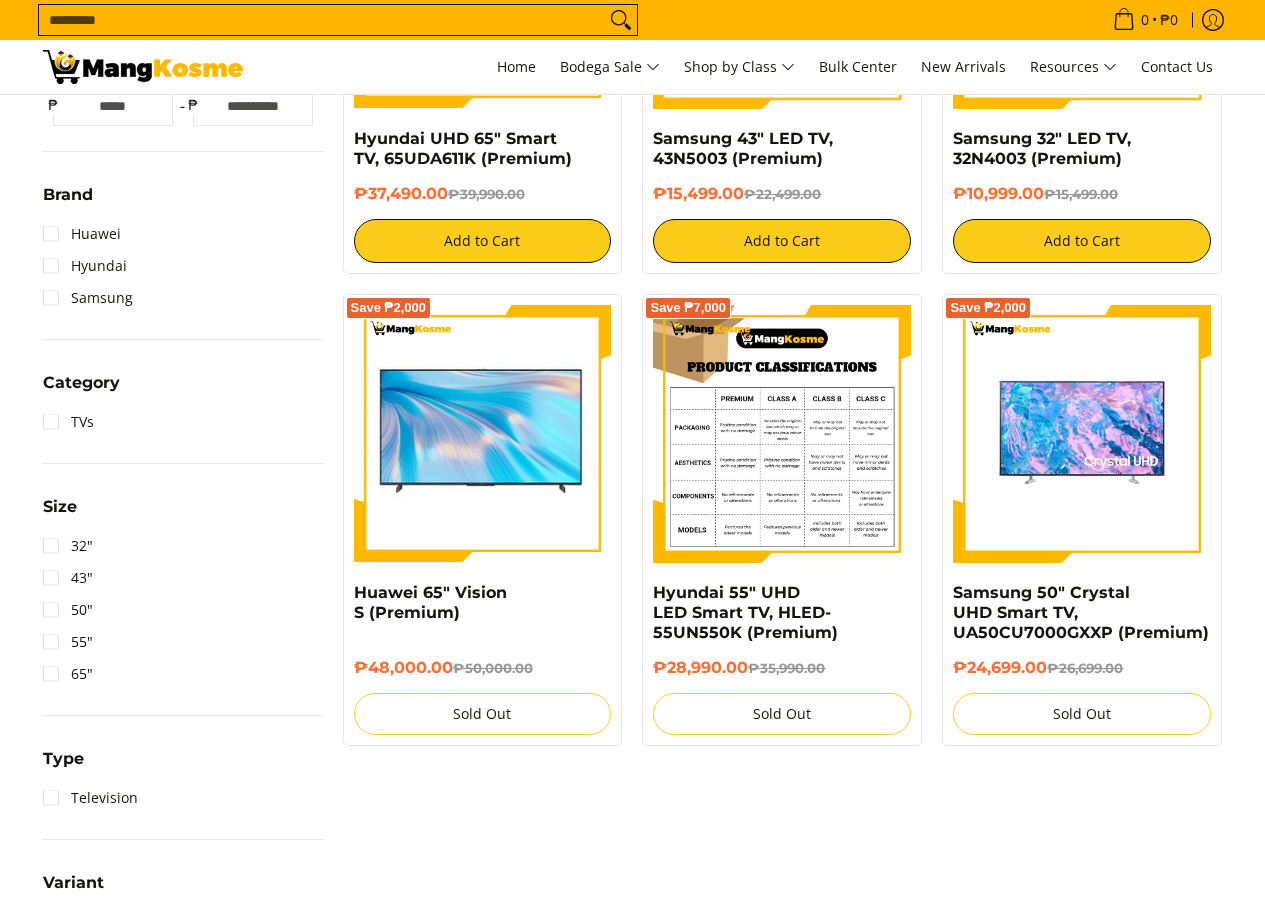 scroll, scrollTop: 600, scrollLeft: 0, axis: vertical 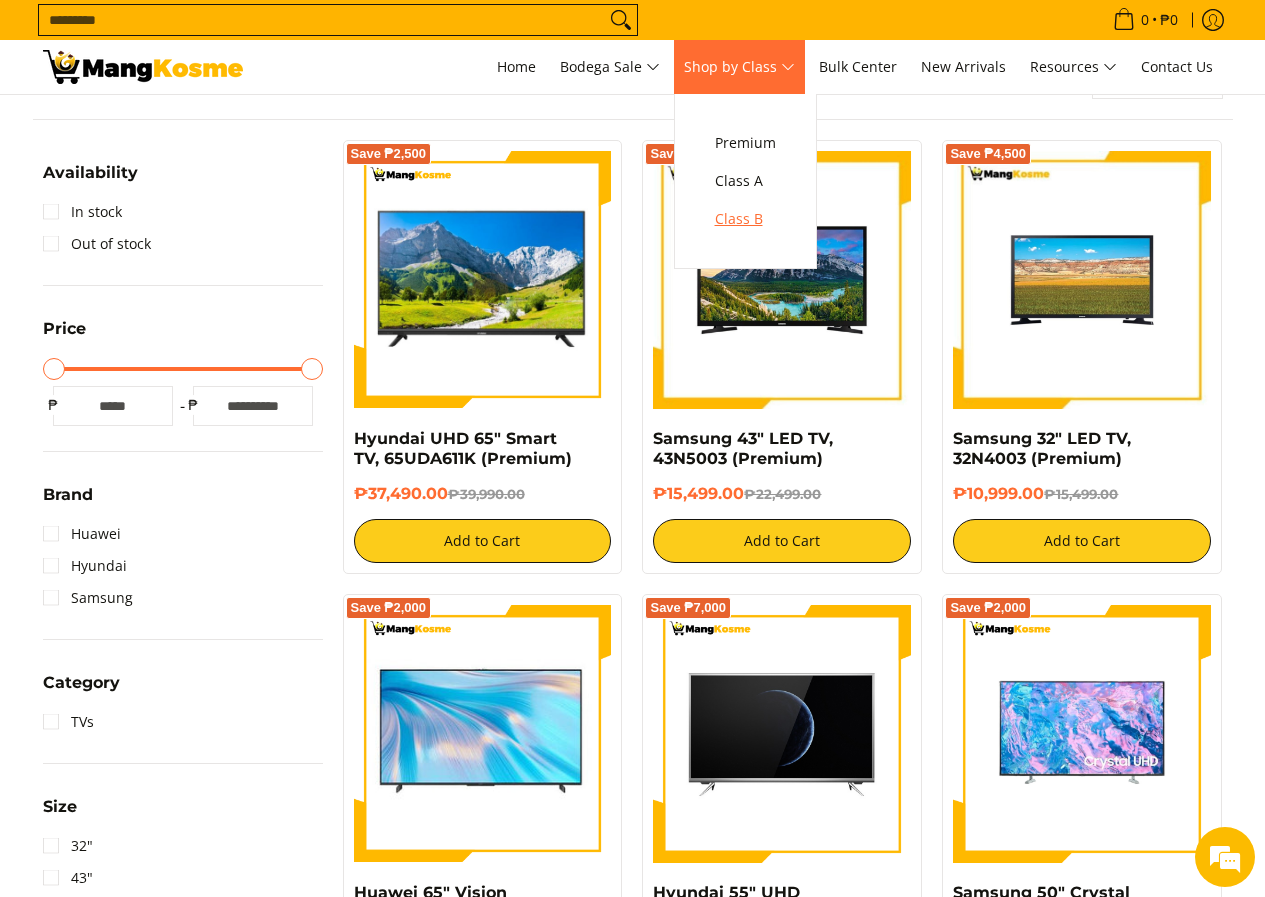 click on "Class B" at bounding box center (745, 219) 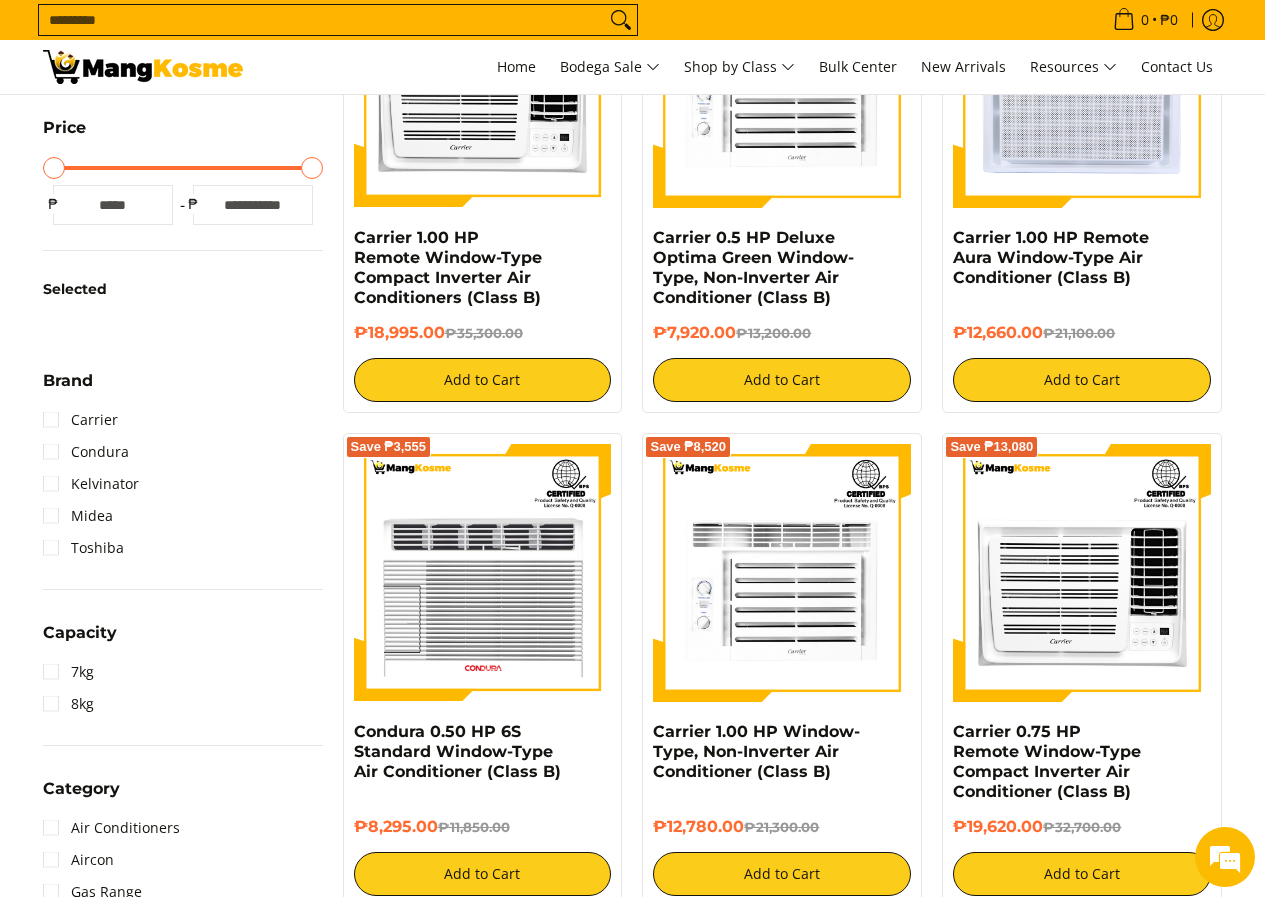 scroll, scrollTop: 500, scrollLeft: 0, axis: vertical 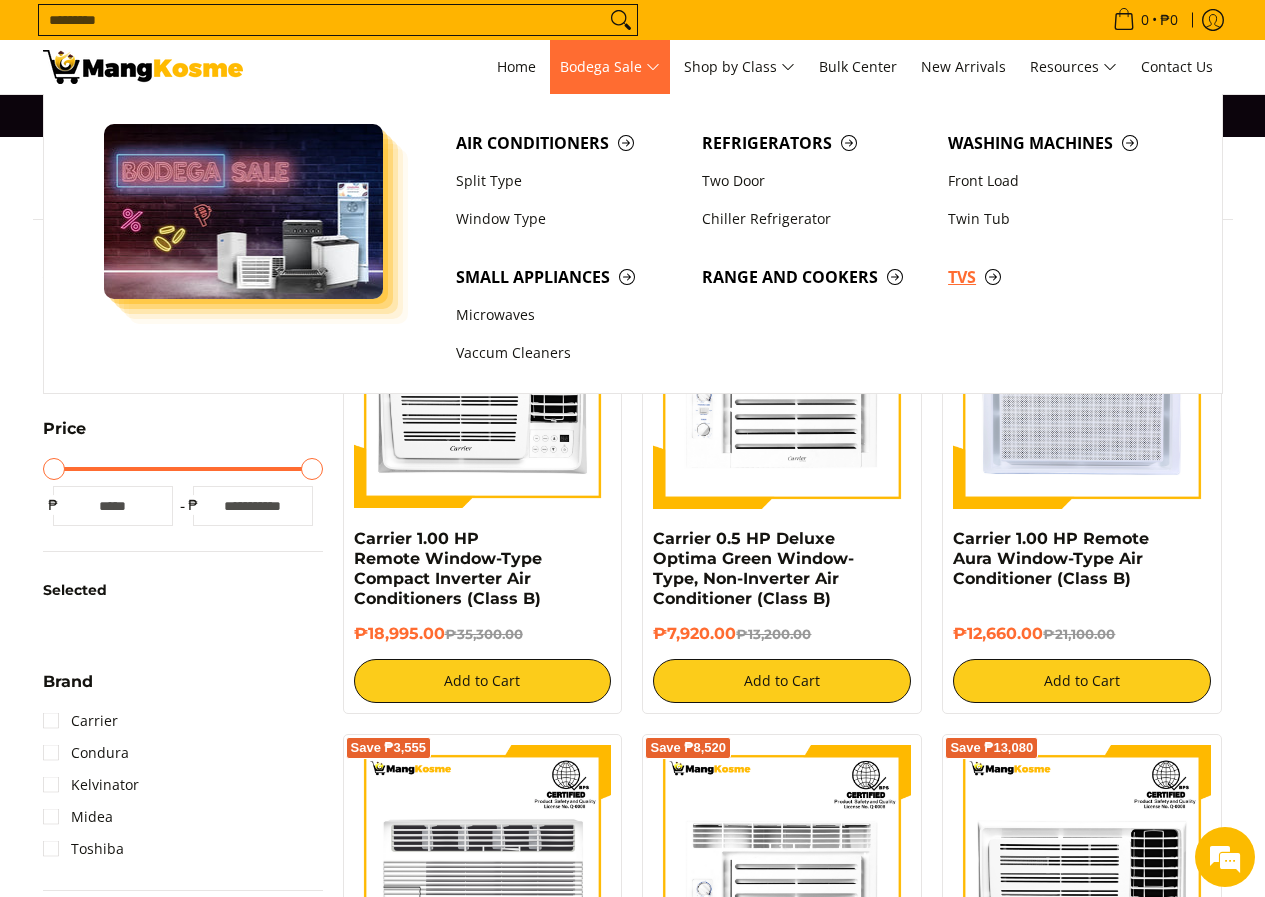 click on "TVs" at bounding box center [1061, 277] 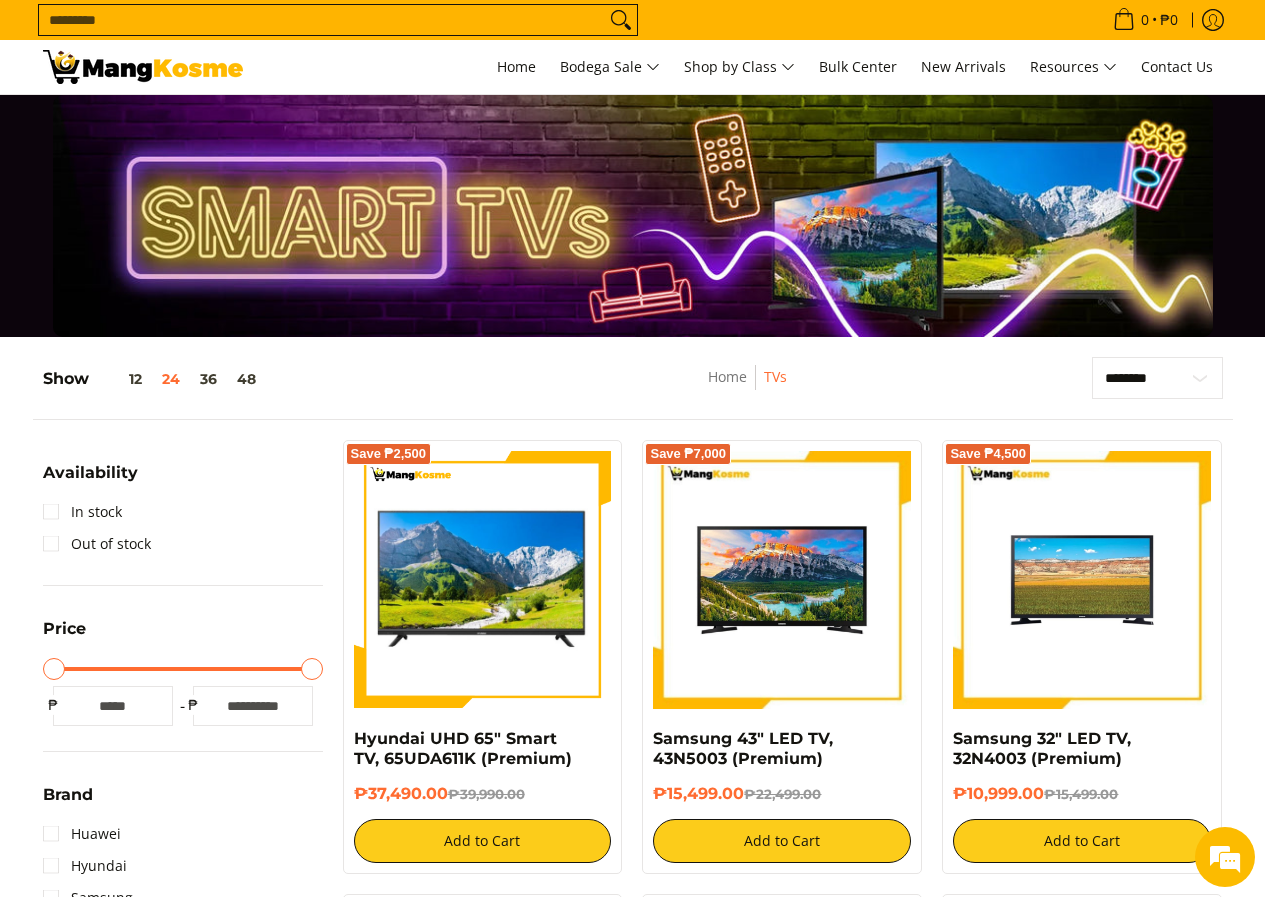 scroll, scrollTop: 500, scrollLeft: 0, axis: vertical 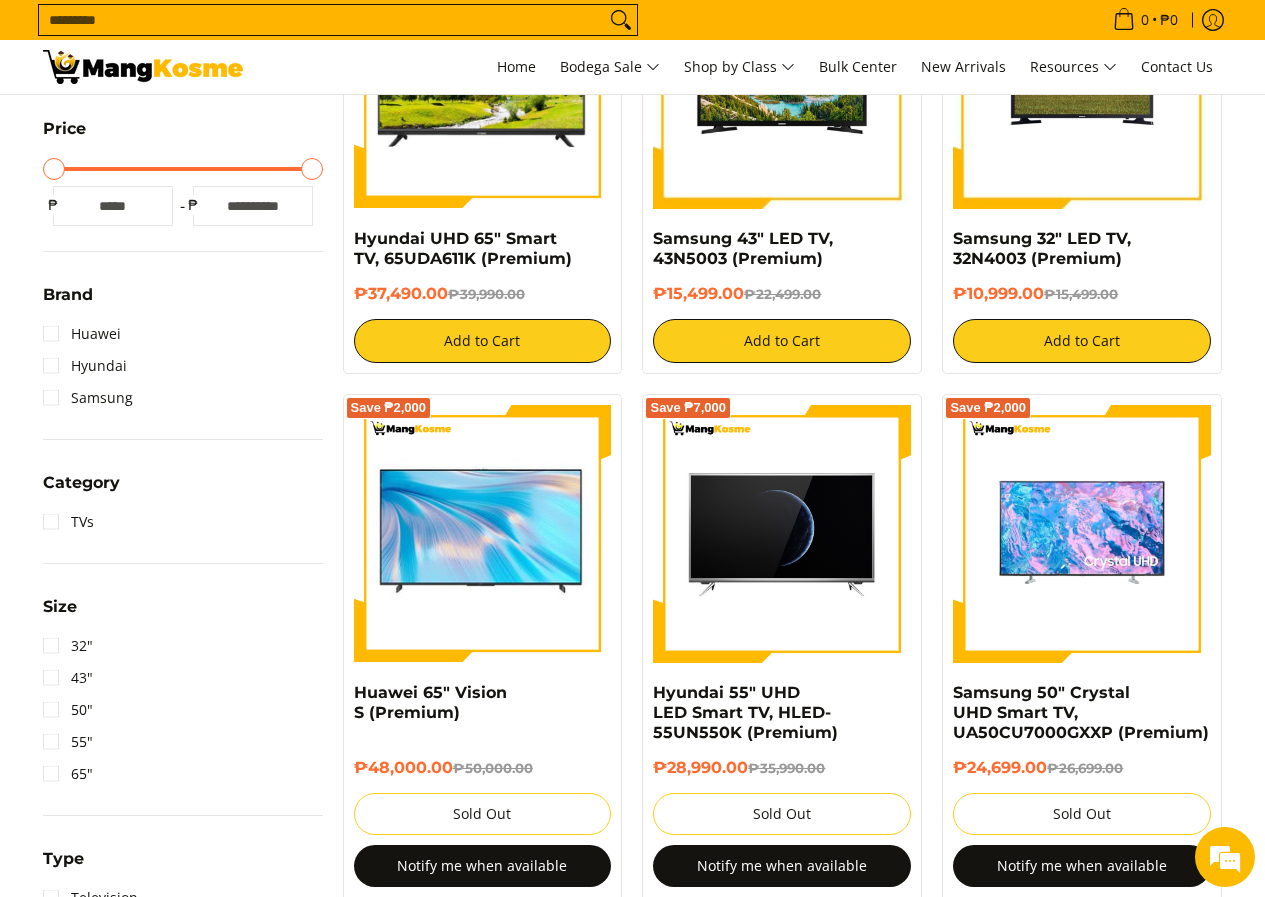 type on "*****" 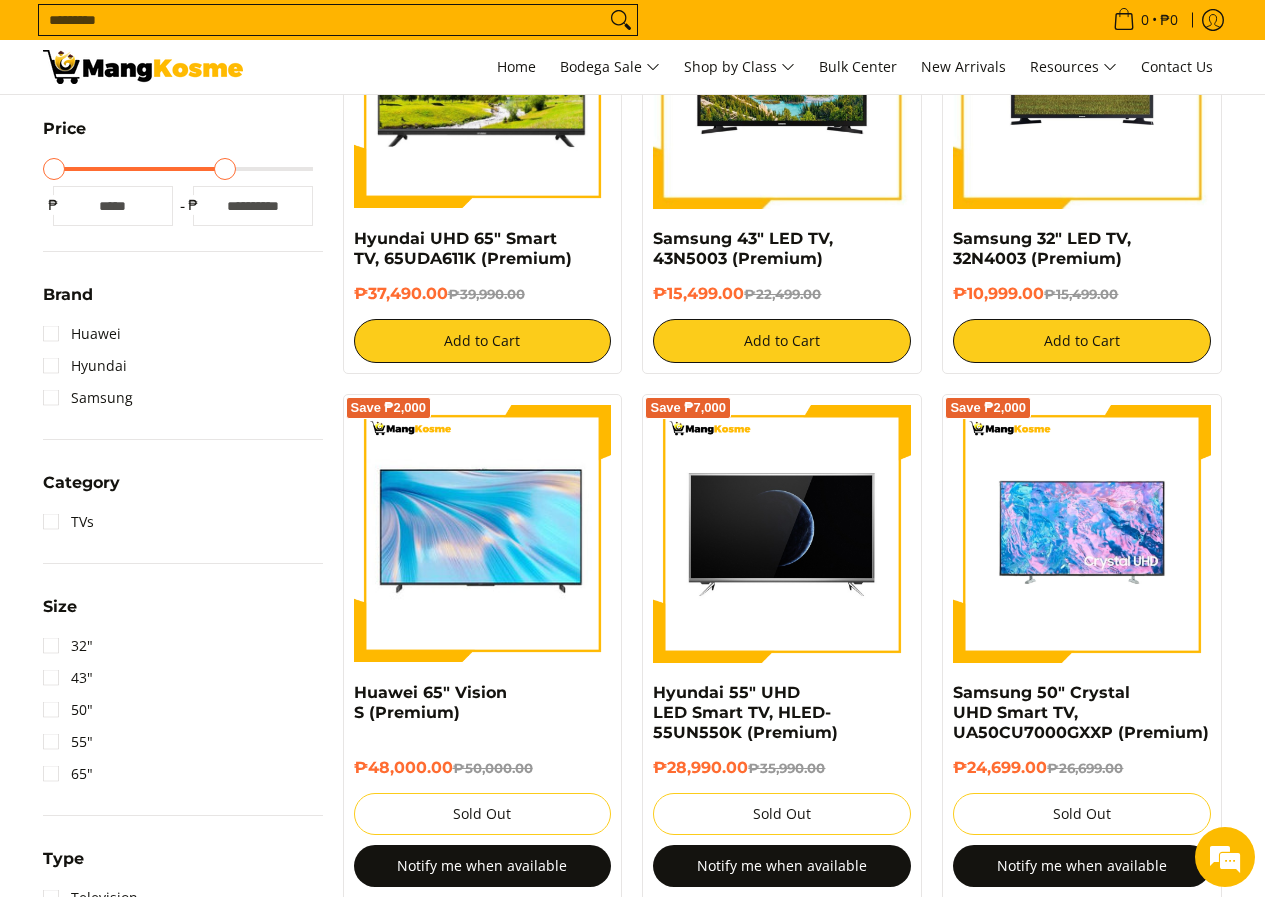 type on "*****" 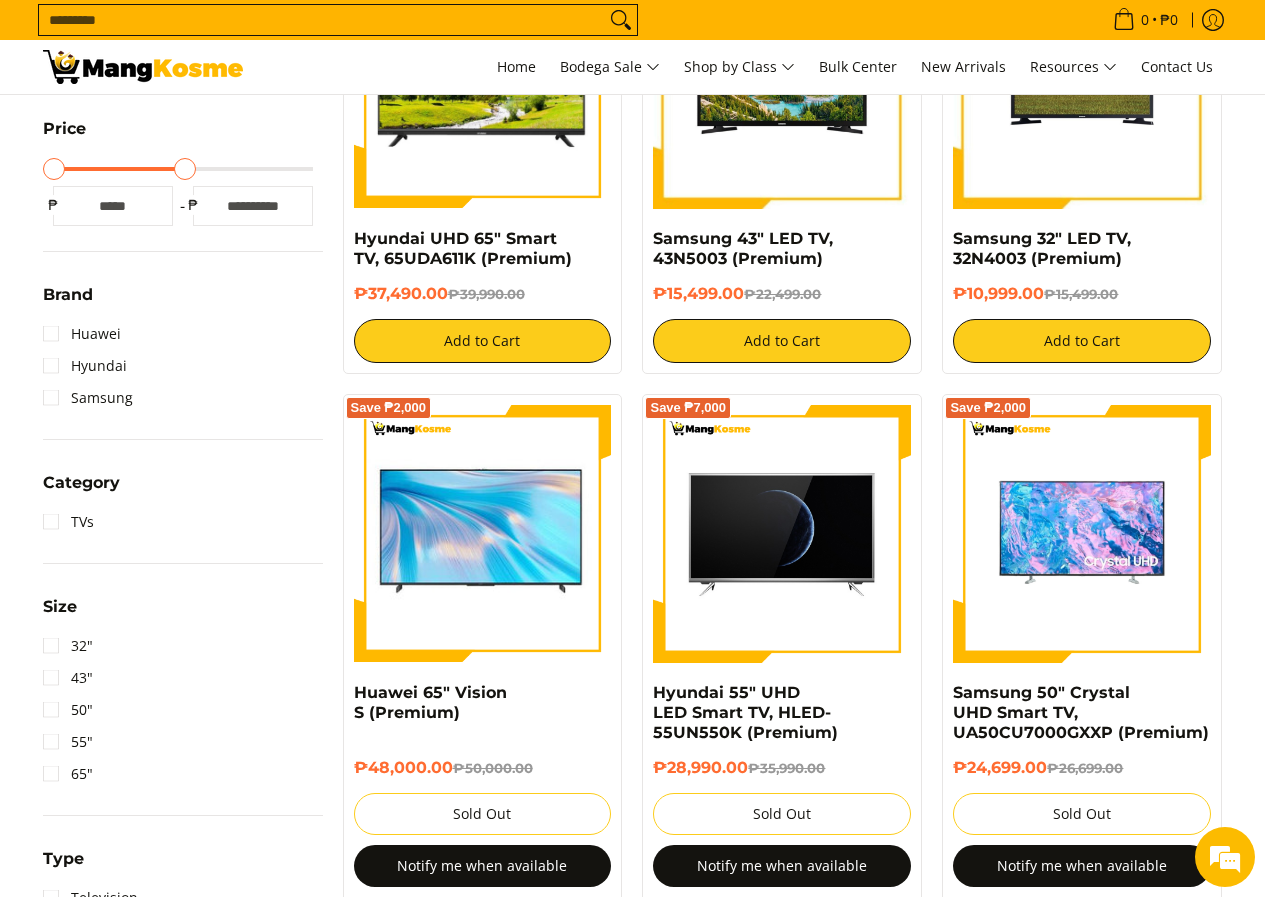 type on "*****" 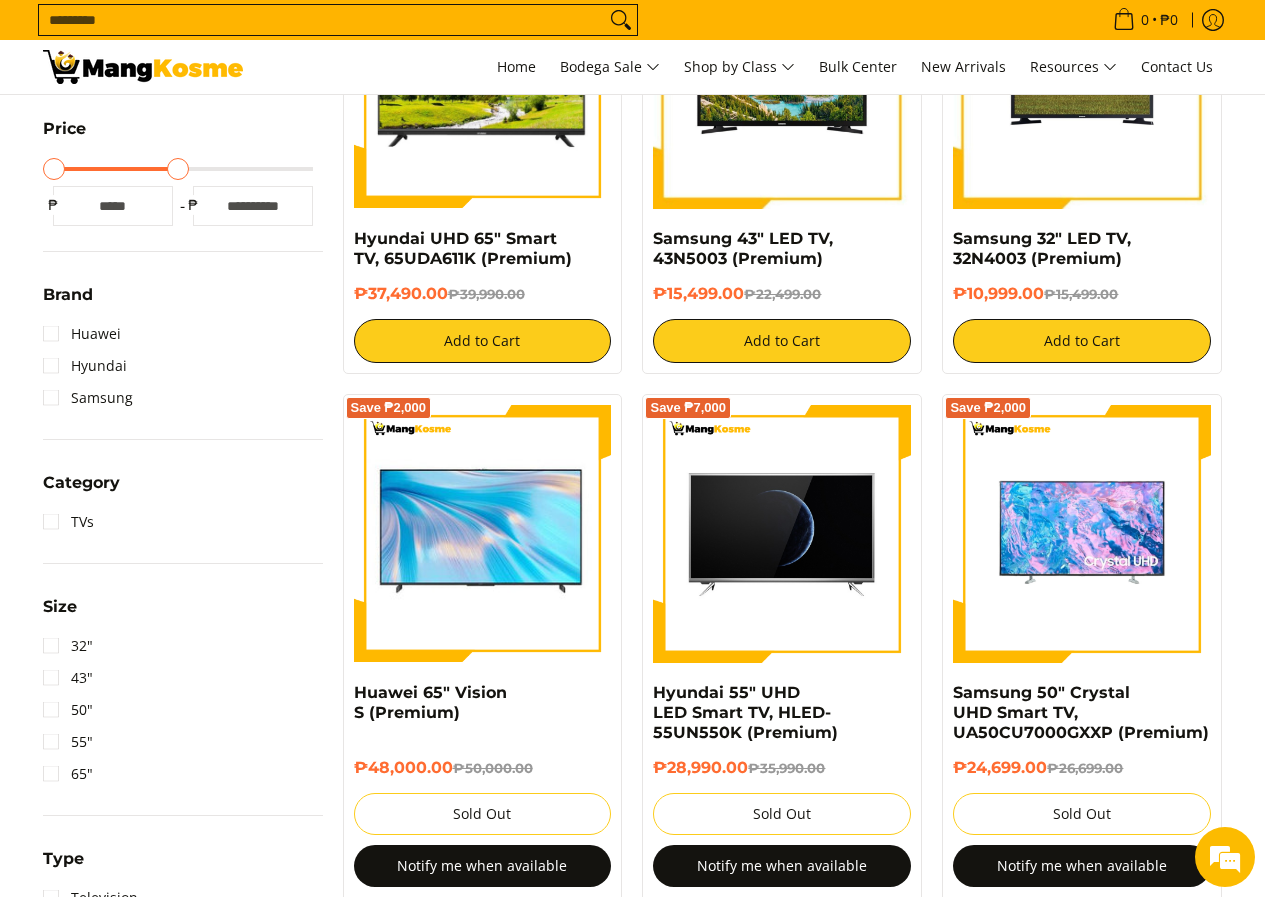 type on "*****" 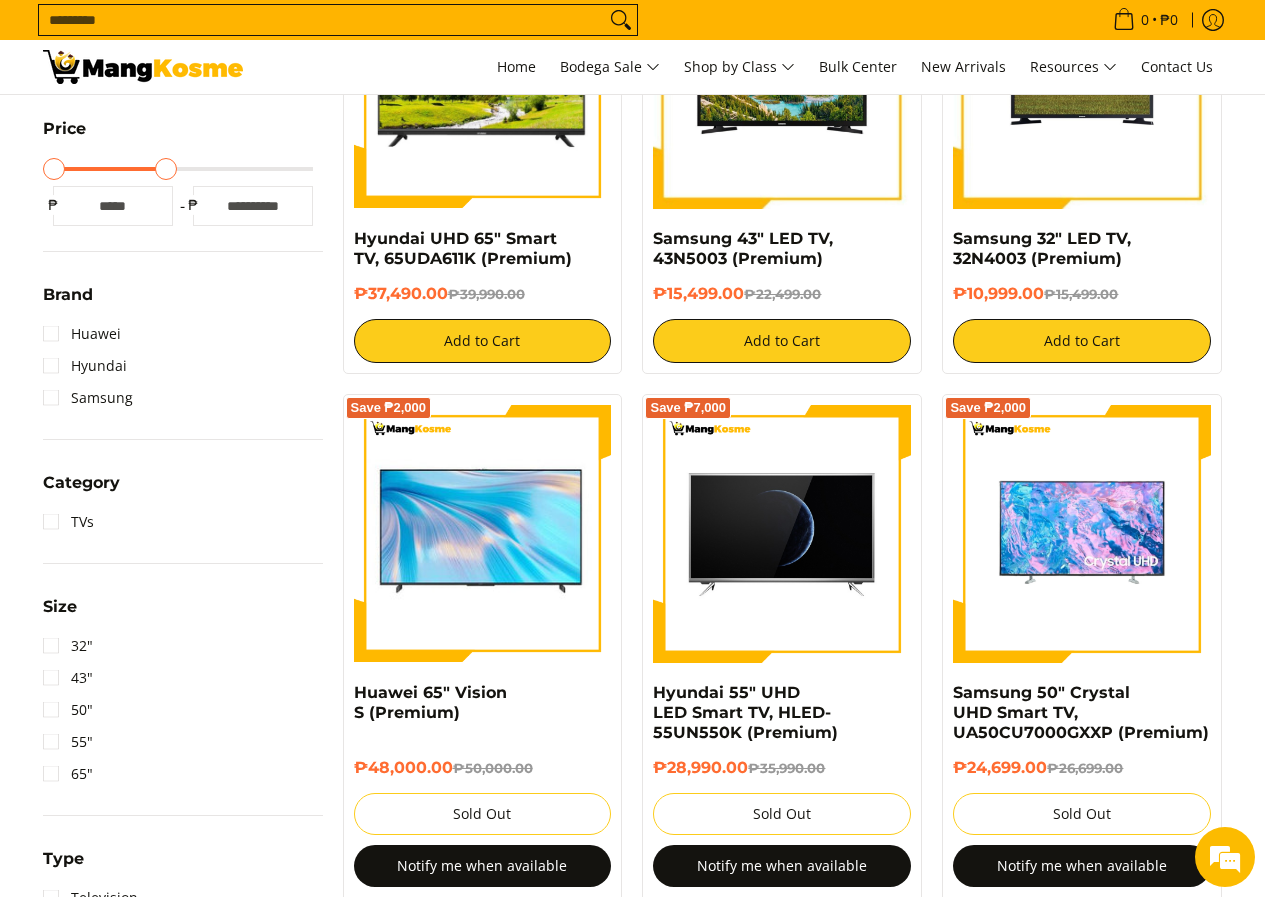 type on "*****" 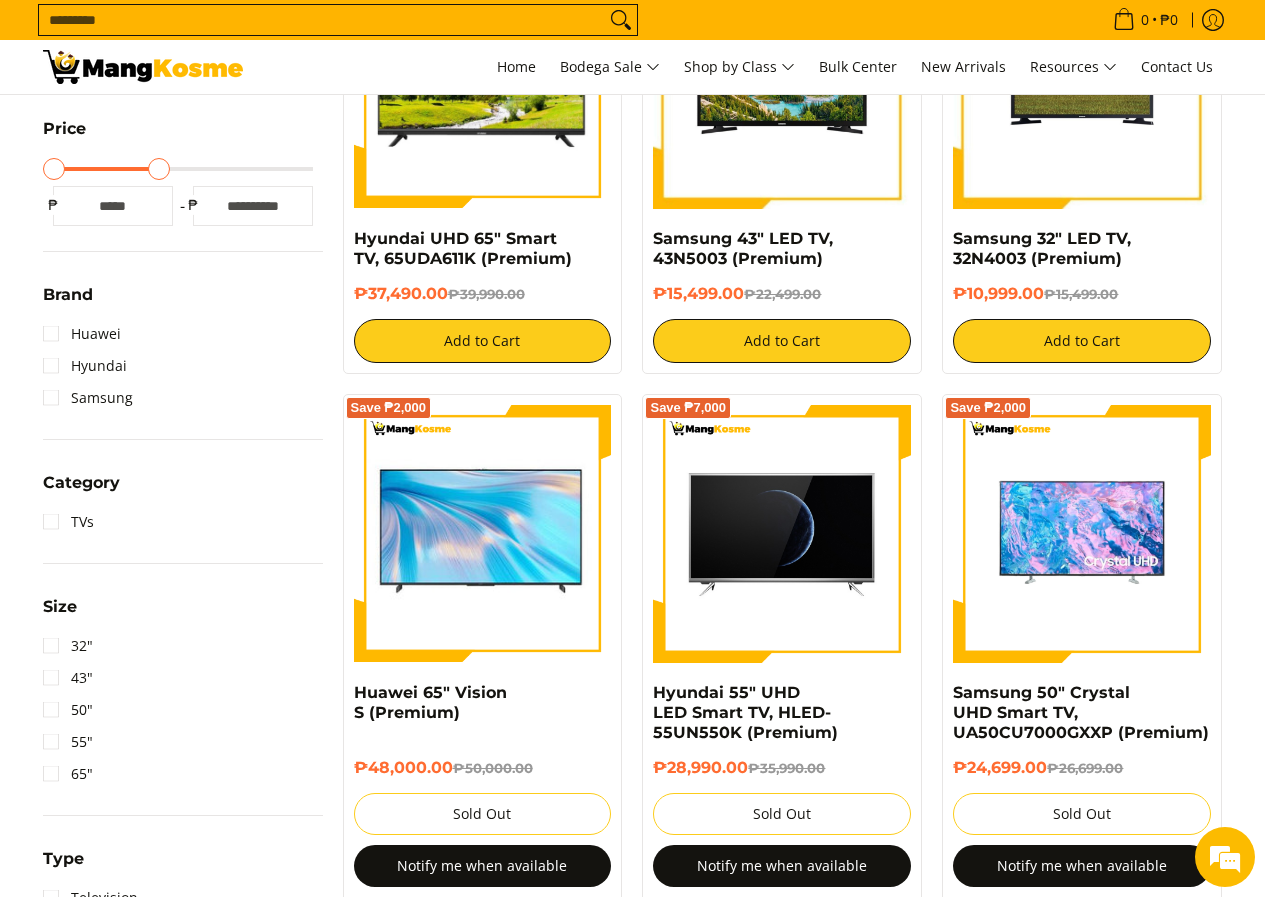 type on "*****" 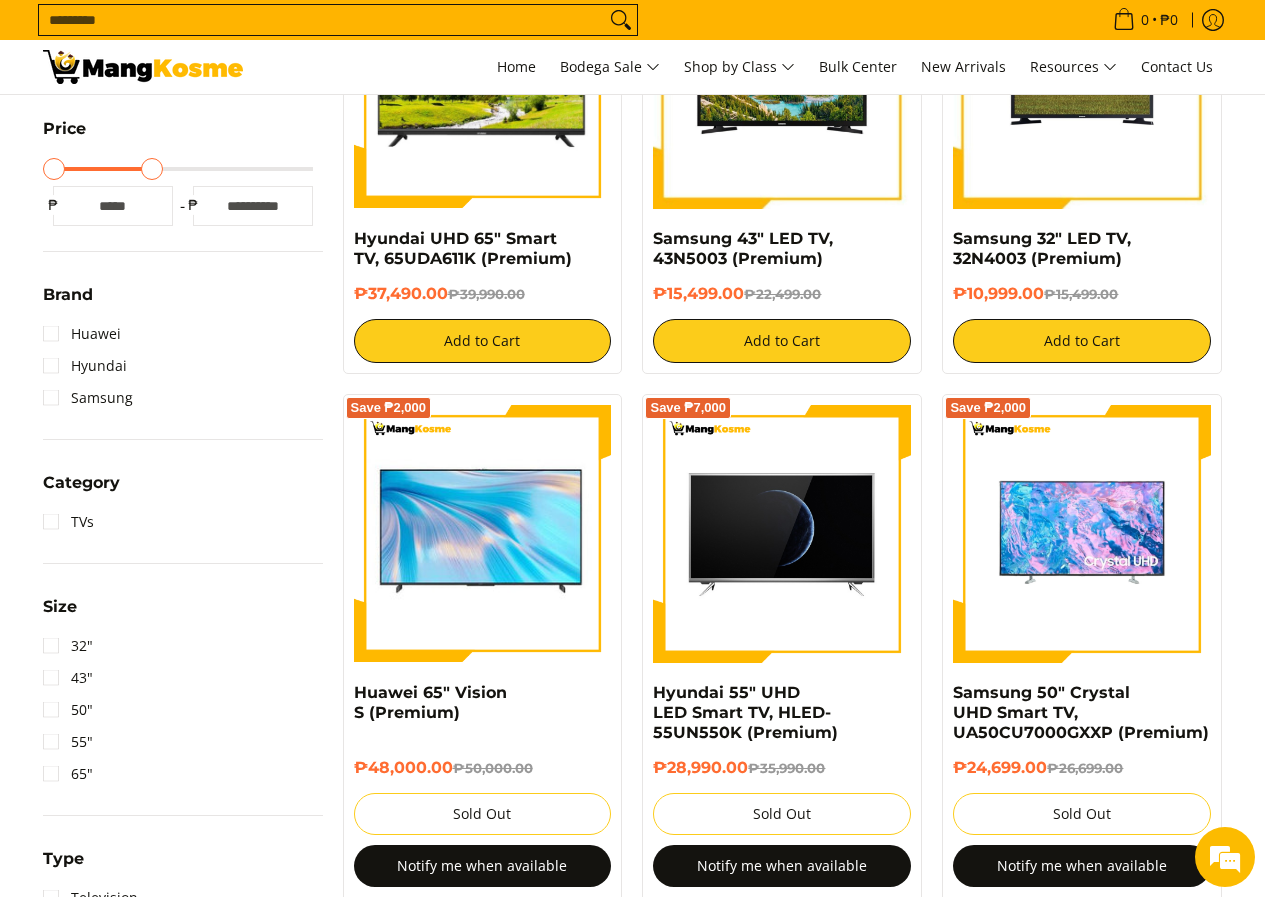 type on "*****" 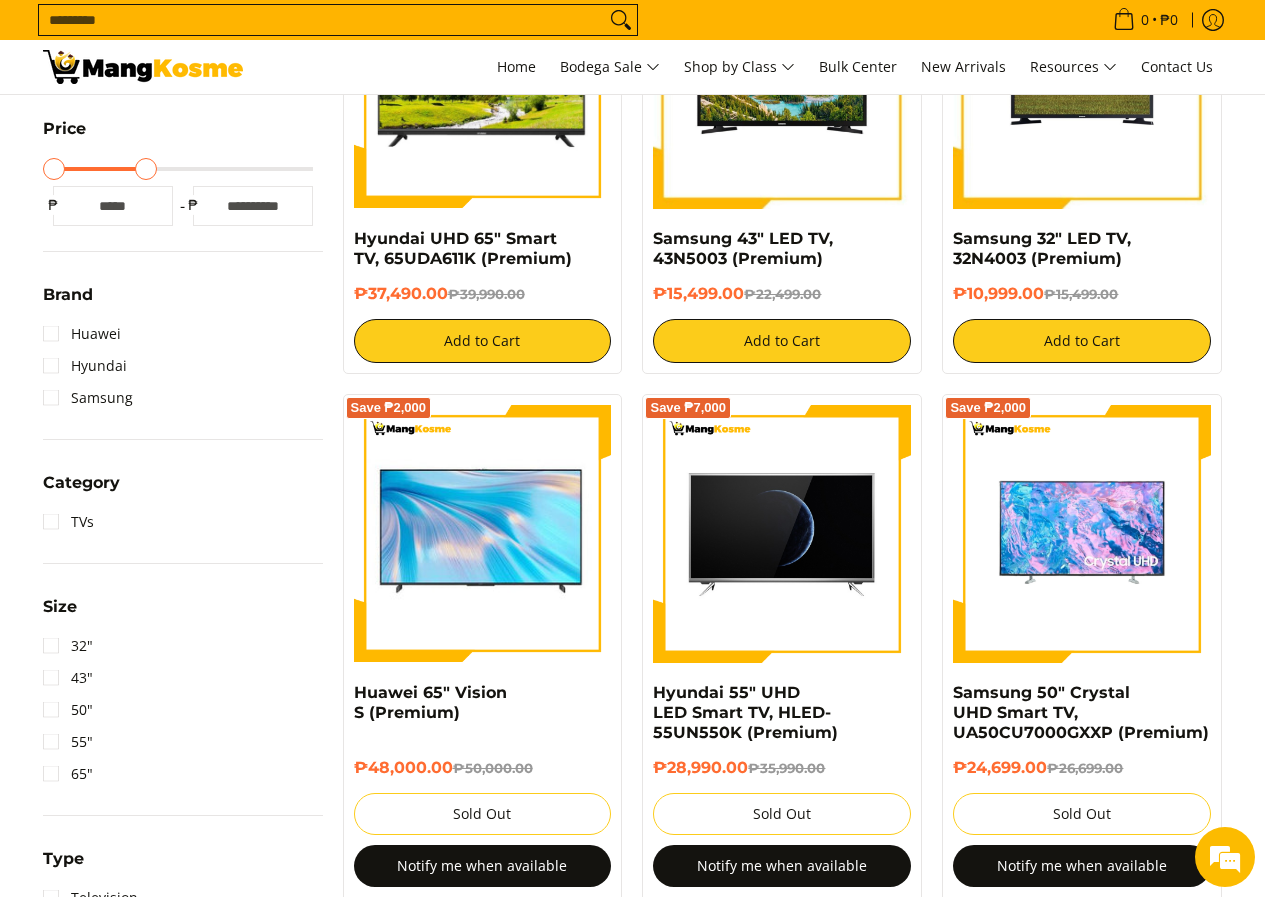 type on "*****" 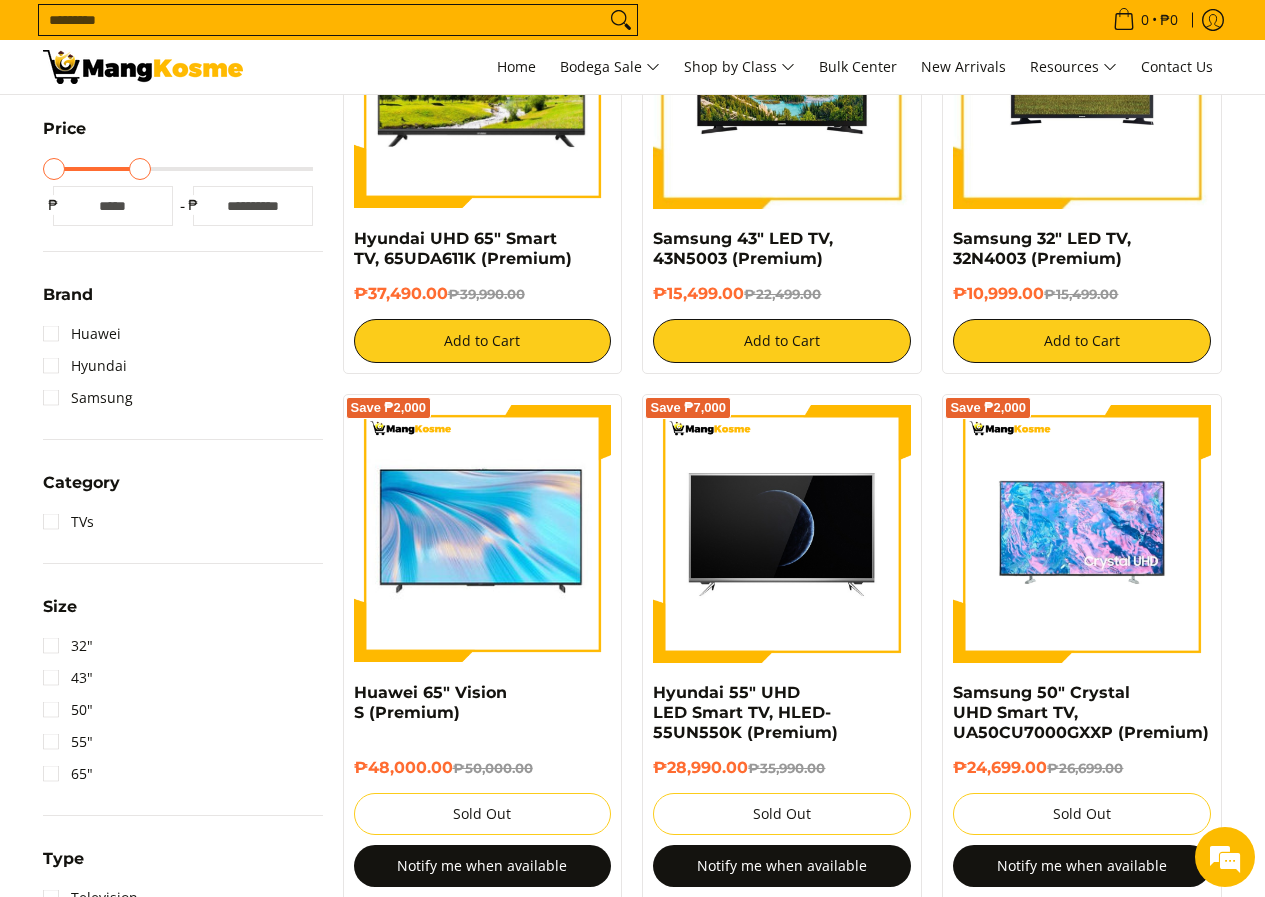 type on "*****" 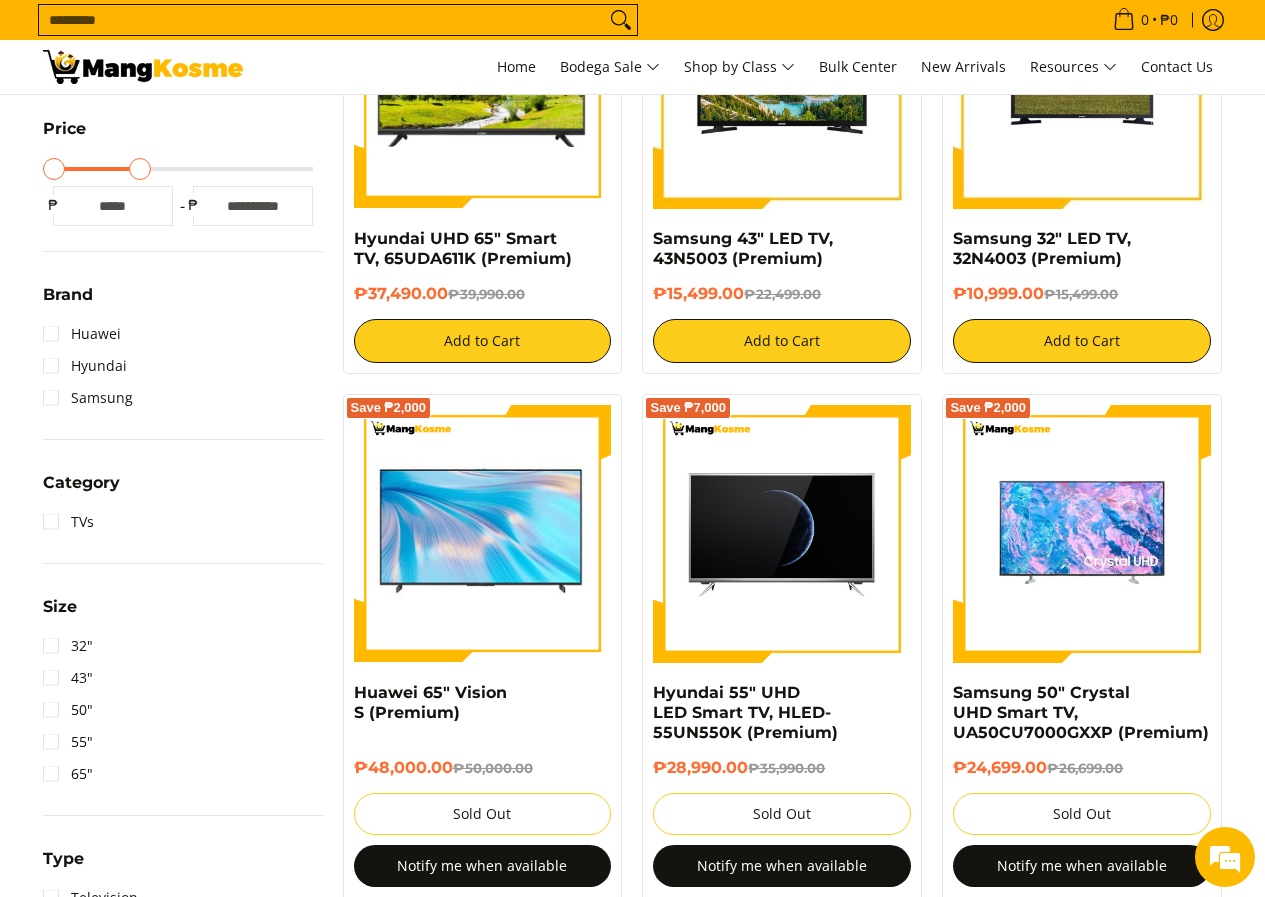 type on "*****" 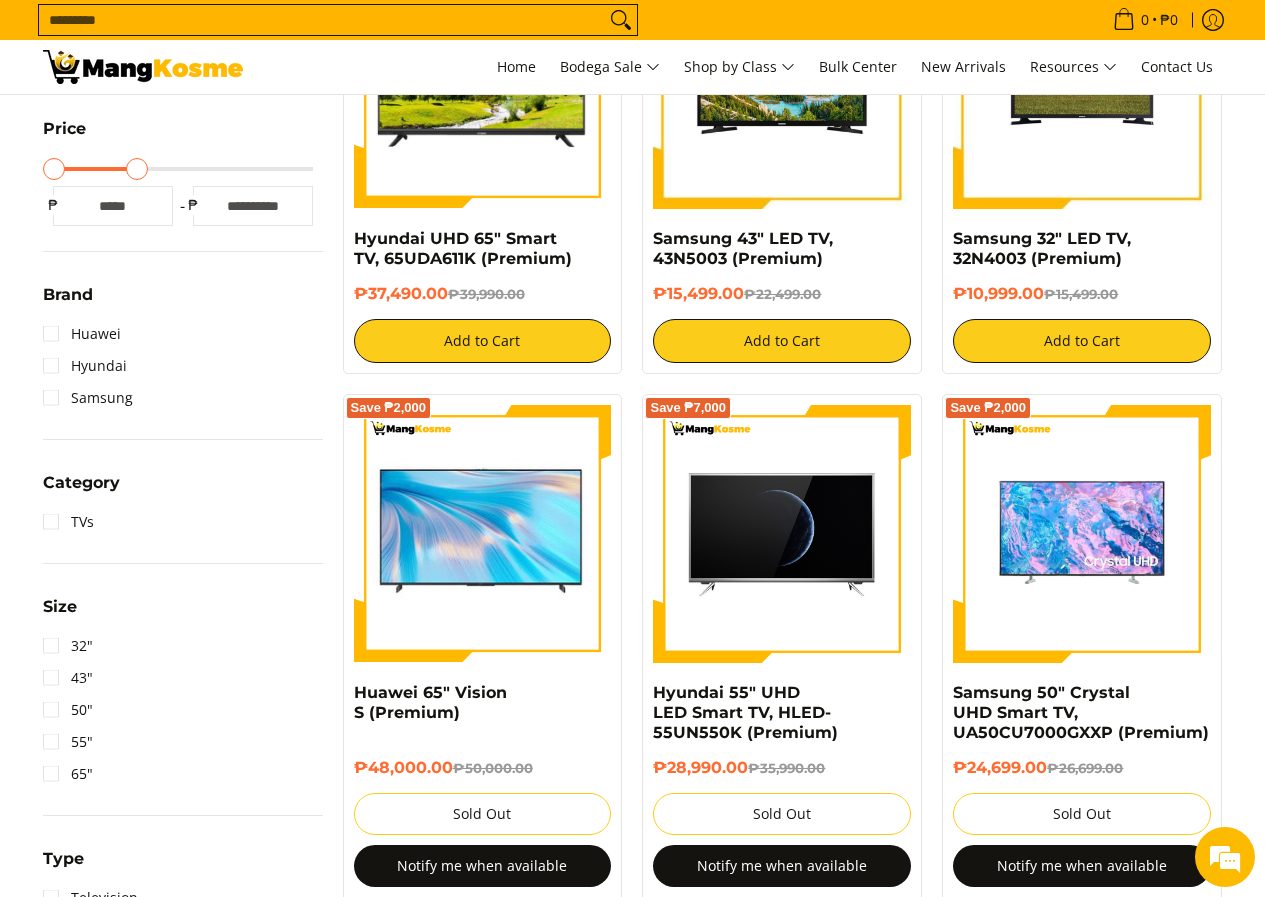 drag, startPoint x: 311, startPoint y: 170, endPoint x: 138, endPoint y: 183, distance: 173.48775 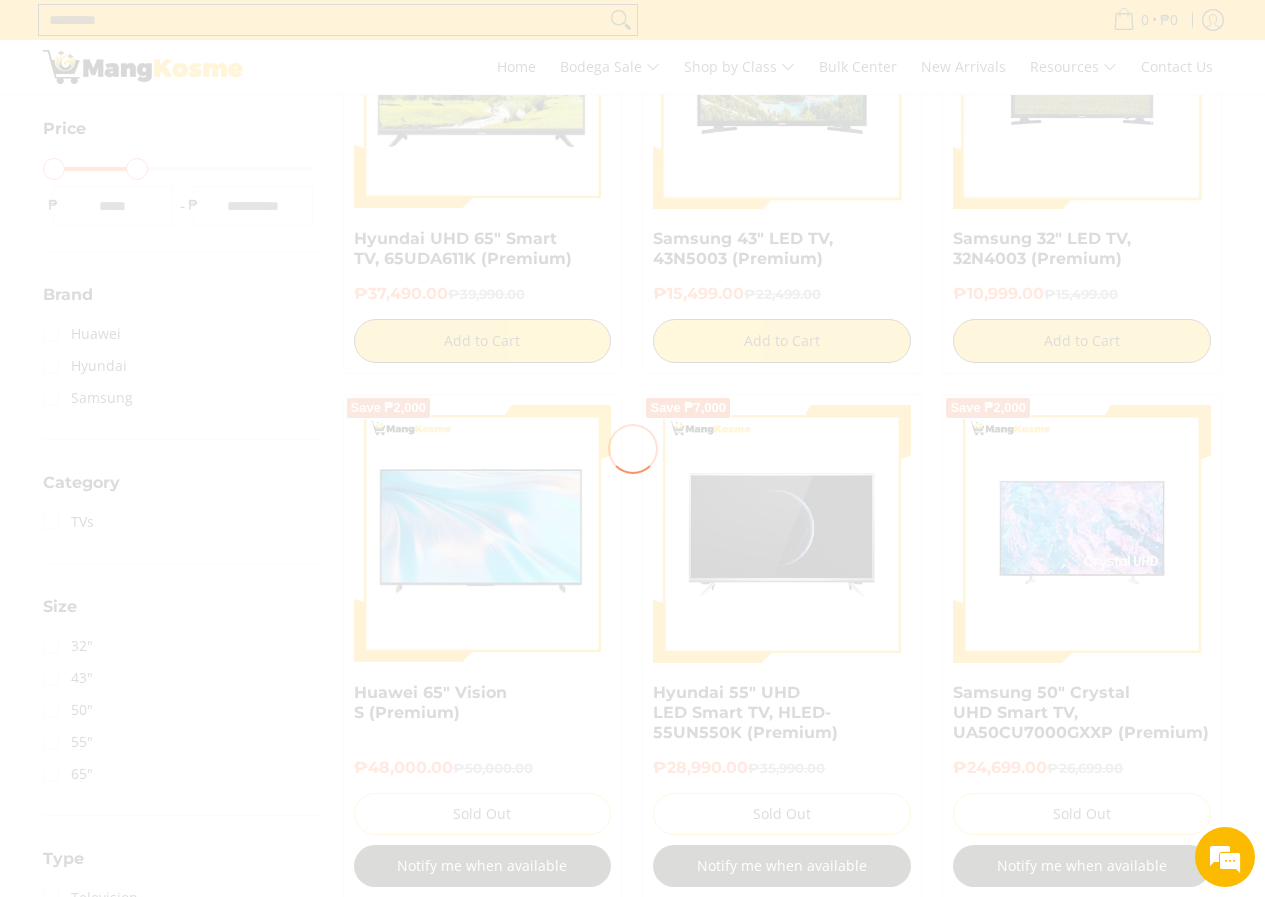 scroll, scrollTop: 0, scrollLeft: 0, axis: both 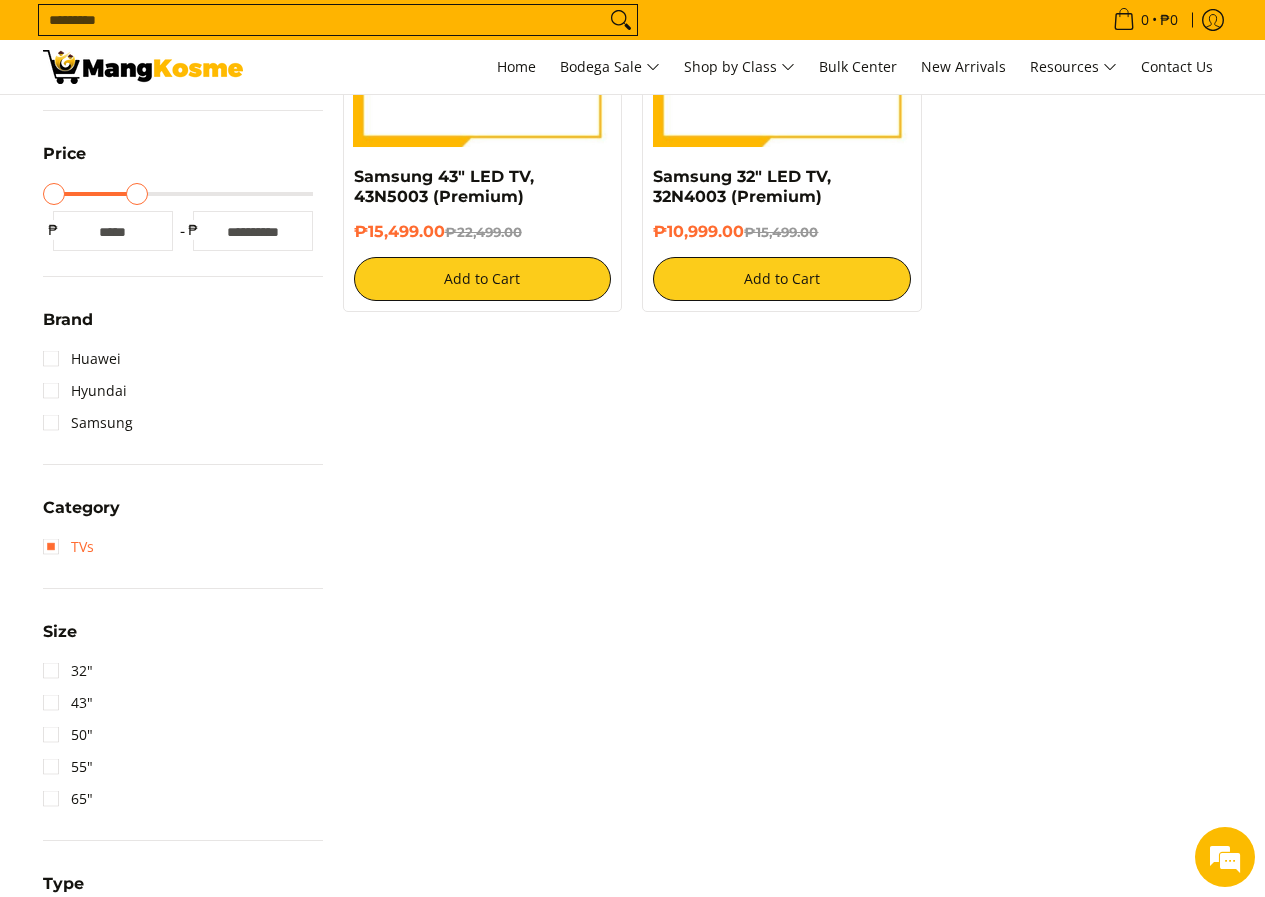click on "TVs" at bounding box center (68, 547) 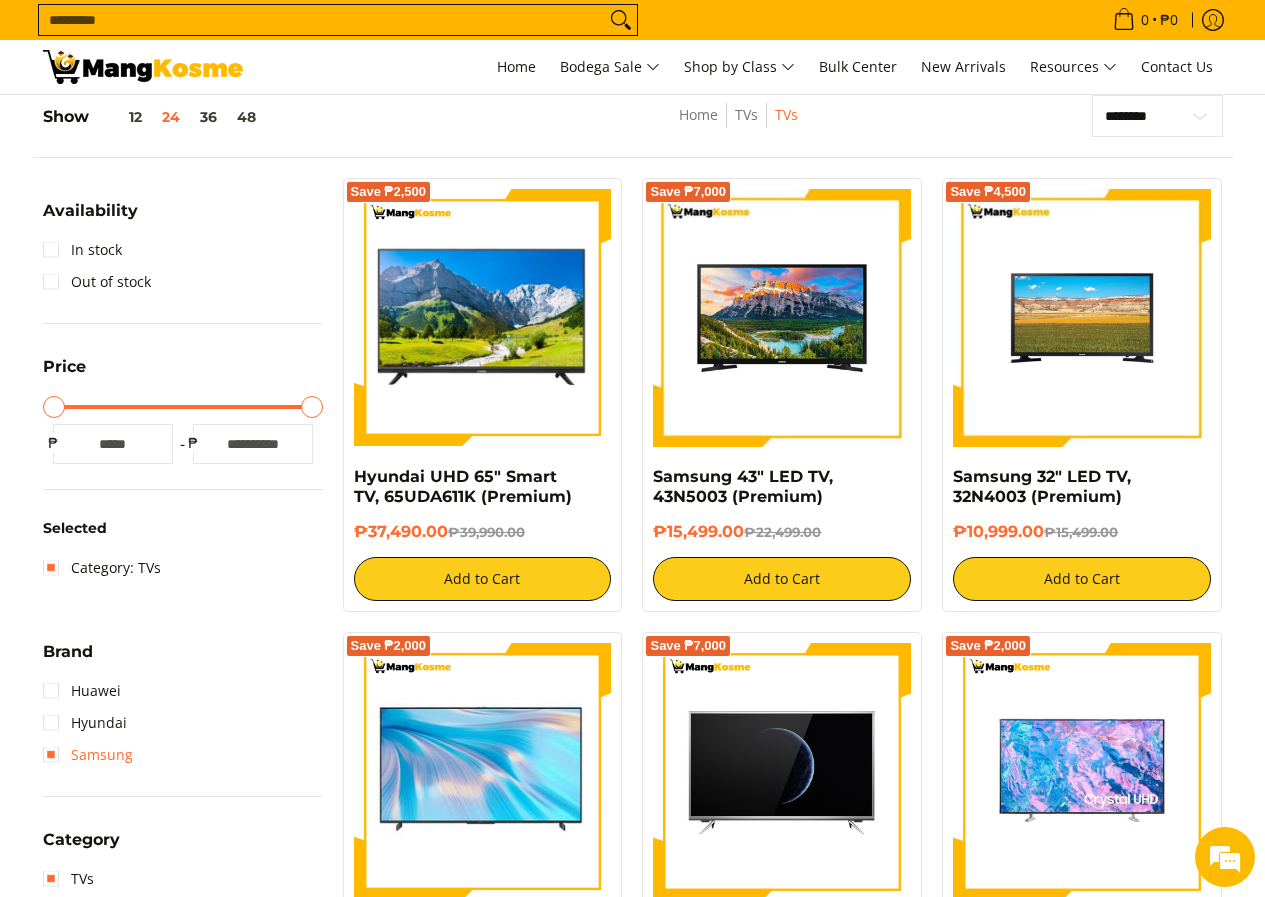 scroll, scrollTop: 762, scrollLeft: 0, axis: vertical 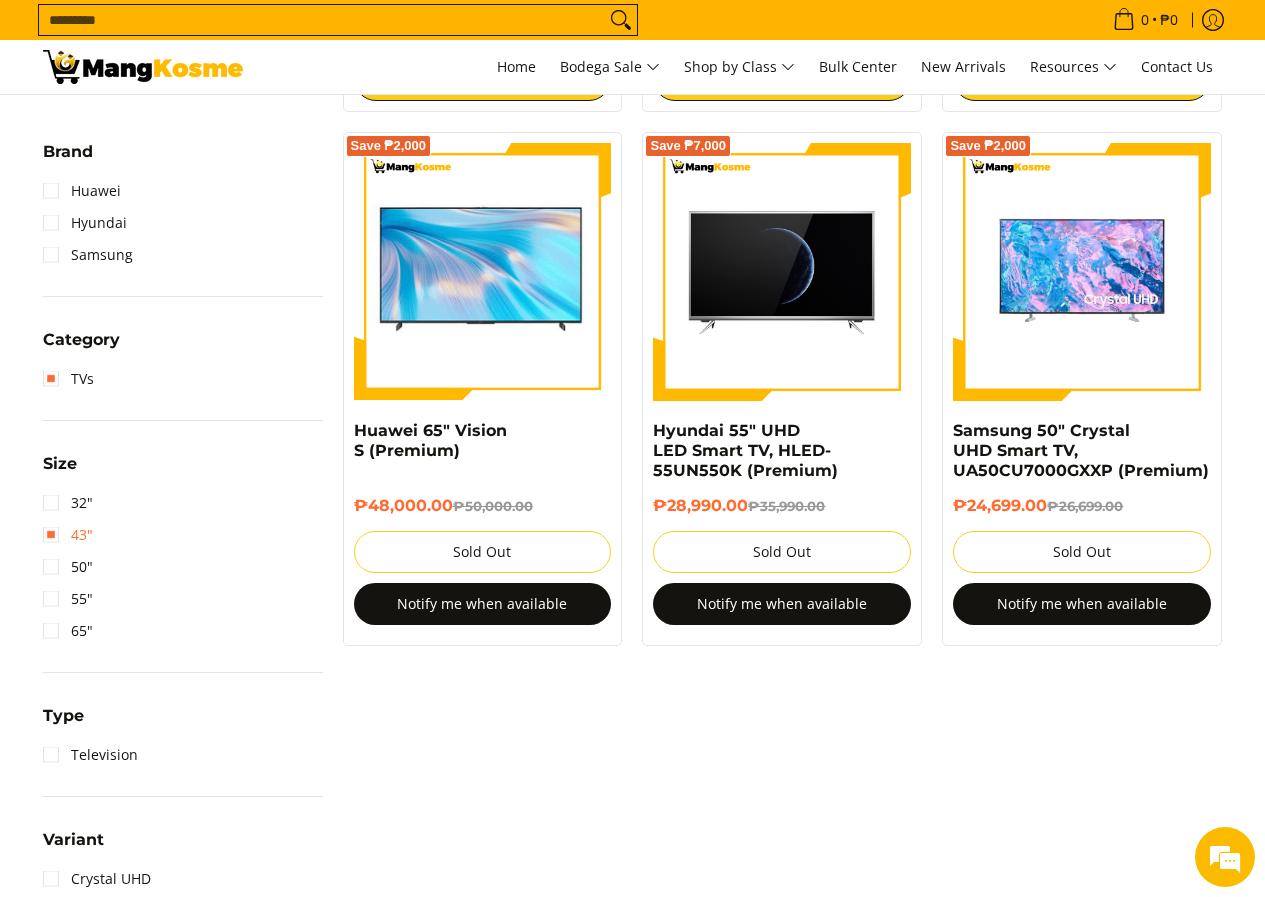 click on "43"" at bounding box center [68, 535] 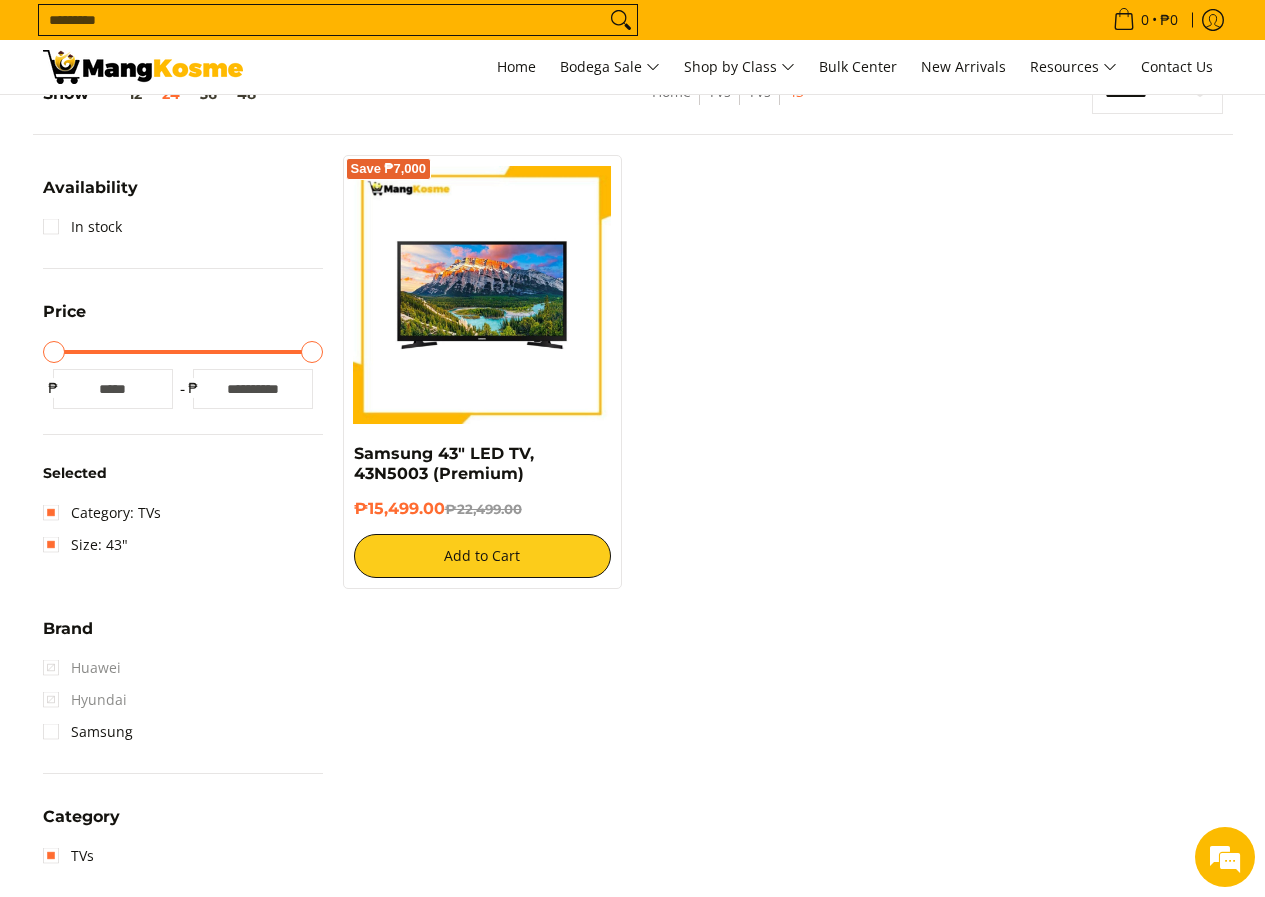 scroll, scrollTop: 262, scrollLeft: 0, axis: vertical 